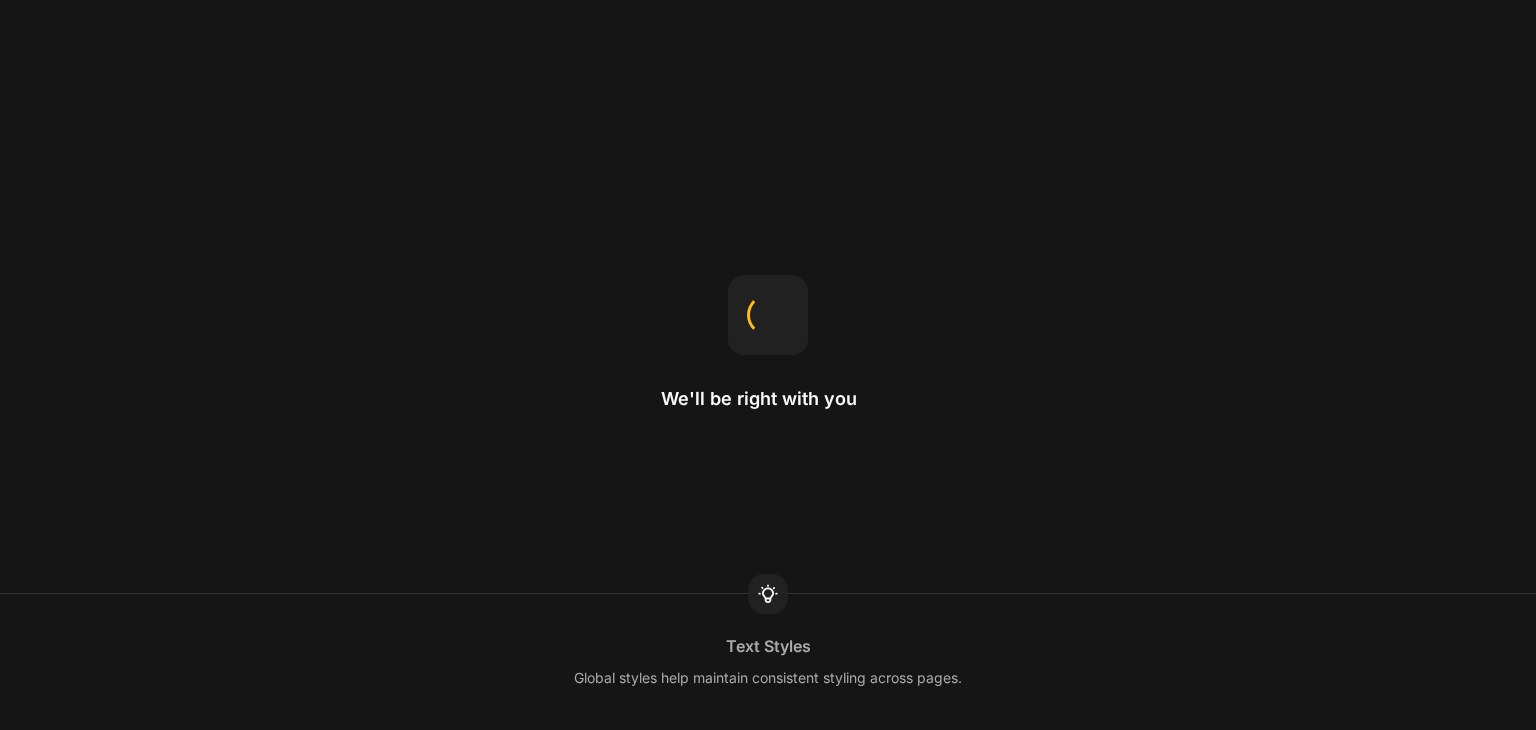 scroll, scrollTop: 0, scrollLeft: 0, axis: both 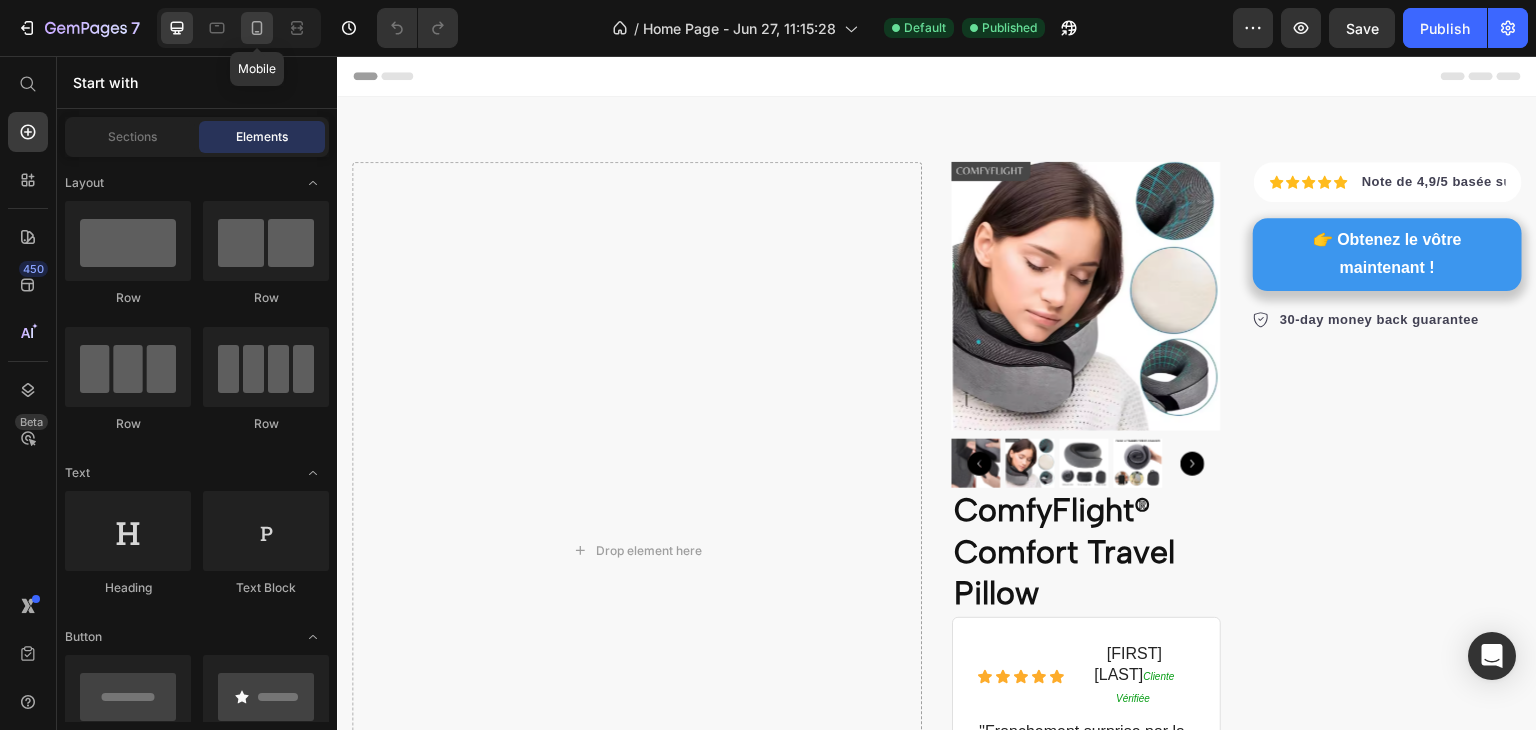 click 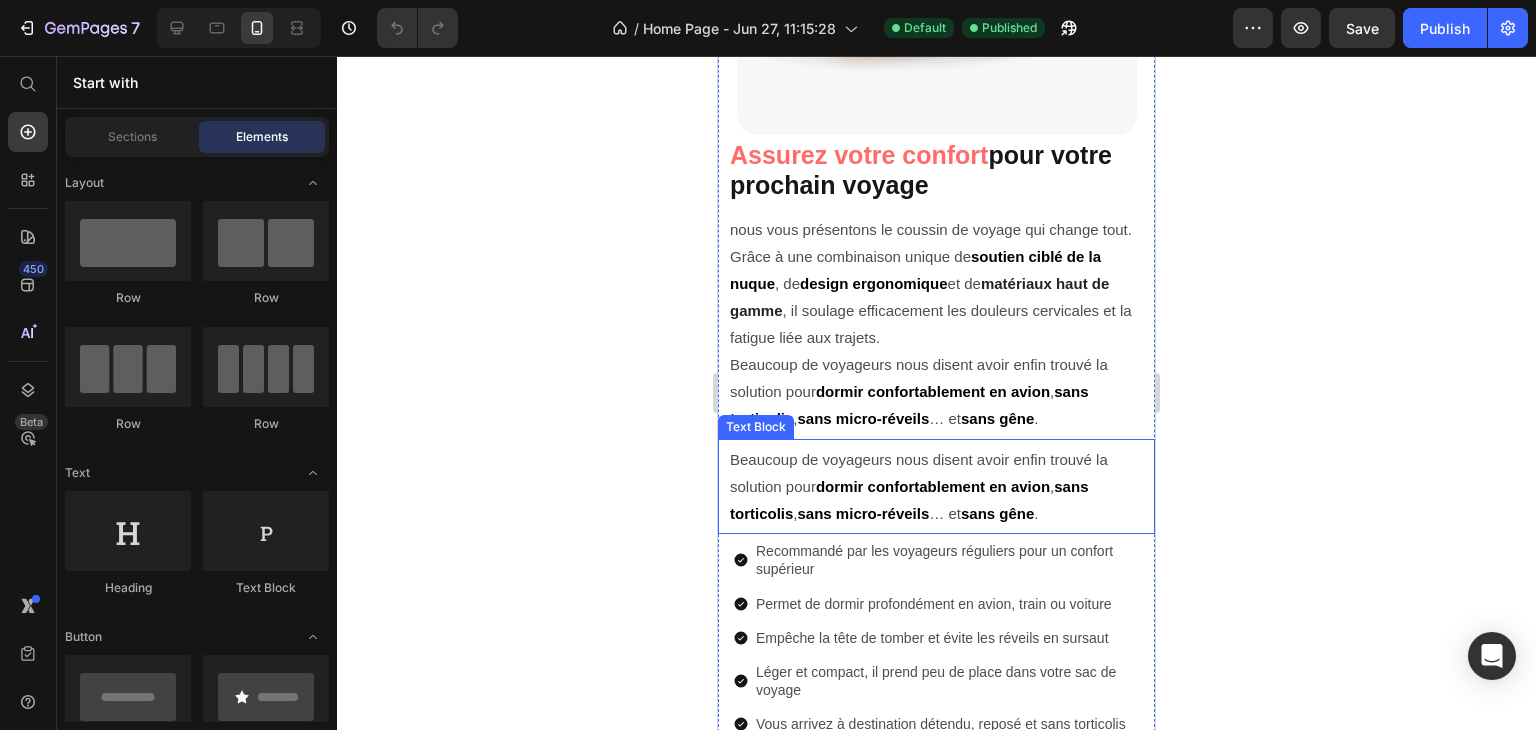 scroll, scrollTop: 800, scrollLeft: 0, axis: vertical 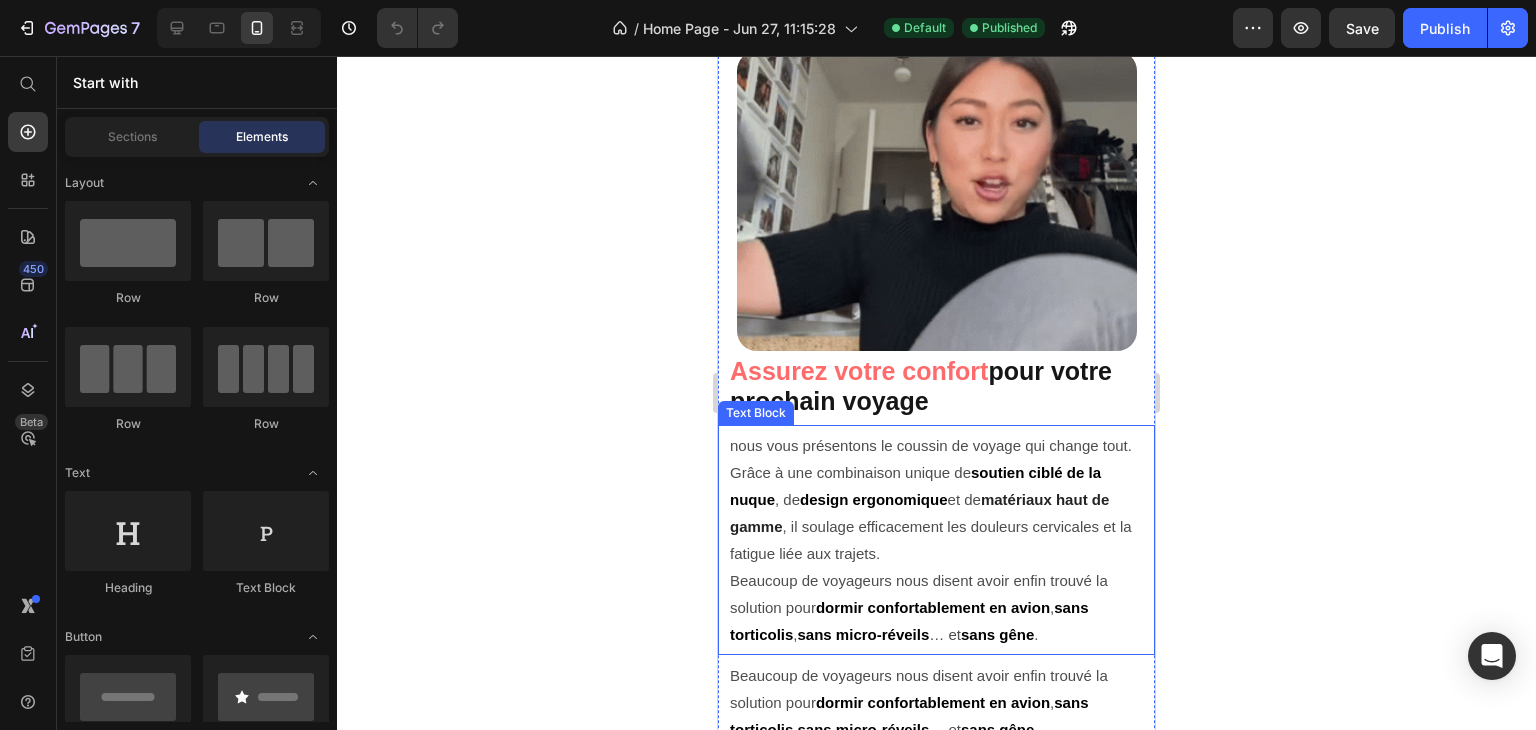 click on "nous vous présentons le coussin de voyage qui change tout. Grâce à une combinaison unique de  soutien ciblé de la   nuque , de  design ergonomique  et de  matériaux haut de gamme , il soulage efficacement les douleurs cervicales et la fatigue liée aux trajets." at bounding box center (941, 499) 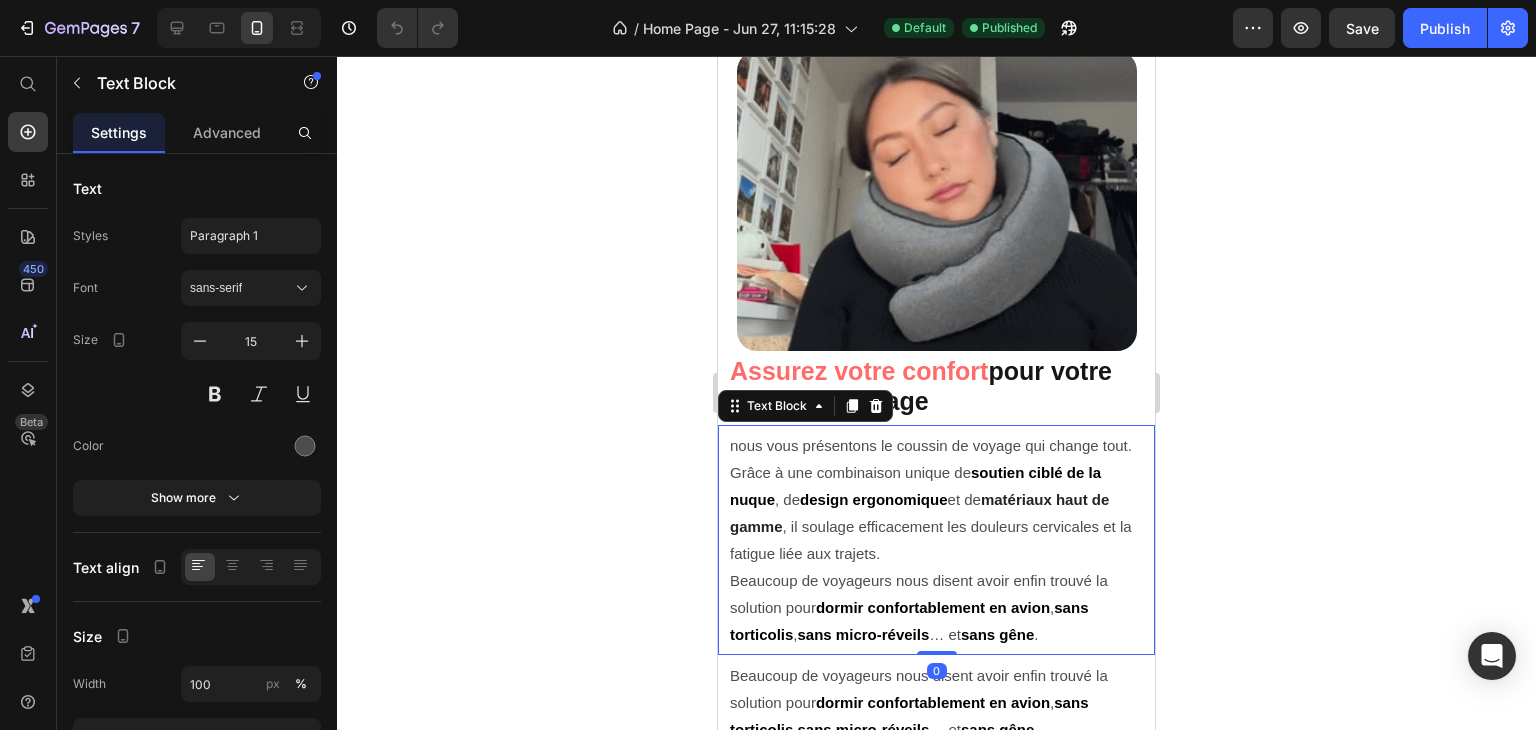 click on "nous vous présentons le coussin de voyage qui change tout. Grâce à une combinaison unique de  soutien ciblé de la   nuque , de  design ergonomique  et de  matériaux haut de gamme , il soulage efficacement les douleurs cervicales et la fatigue liée aux trajets." at bounding box center (941, 499) 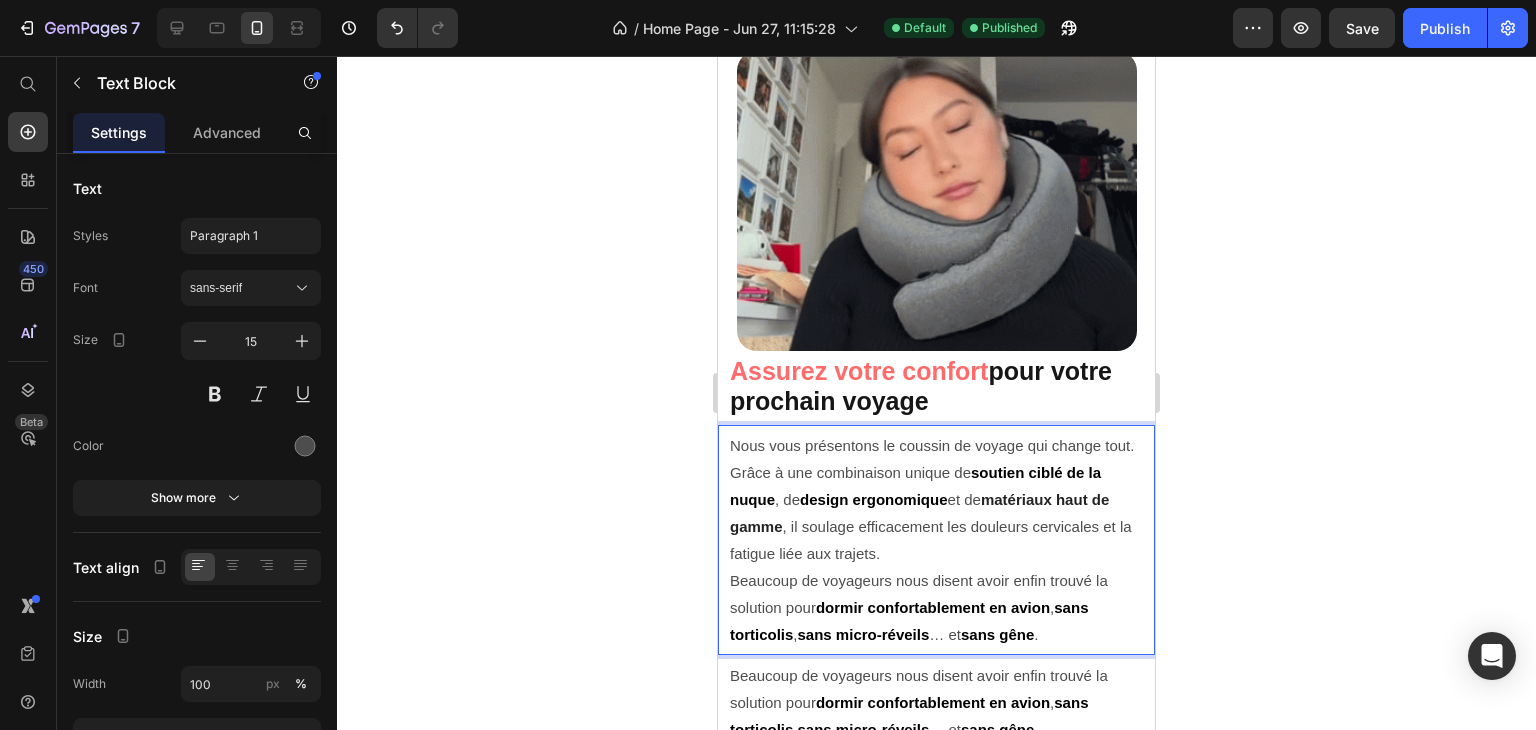 click 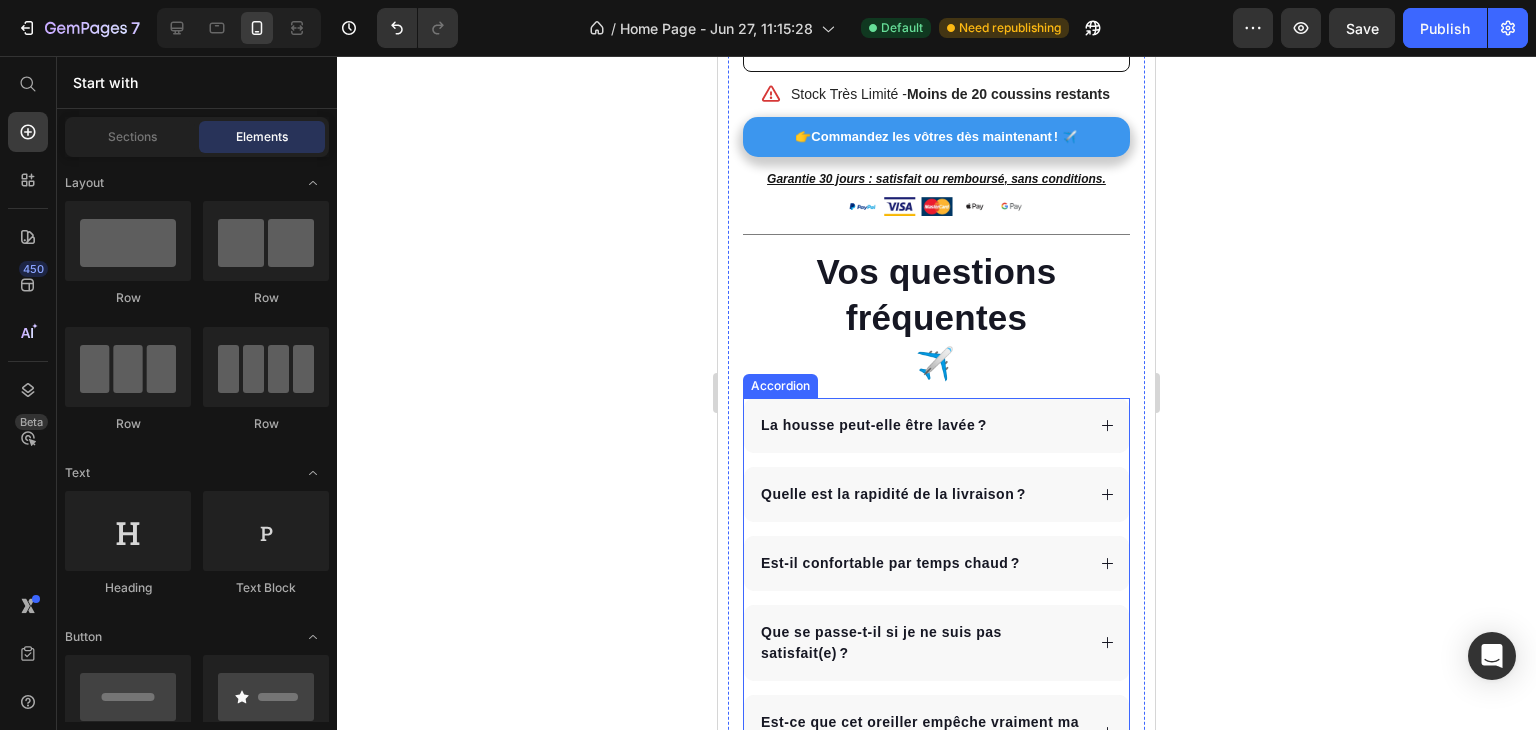 scroll, scrollTop: 4704, scrollLeft: 0, axis: vertical 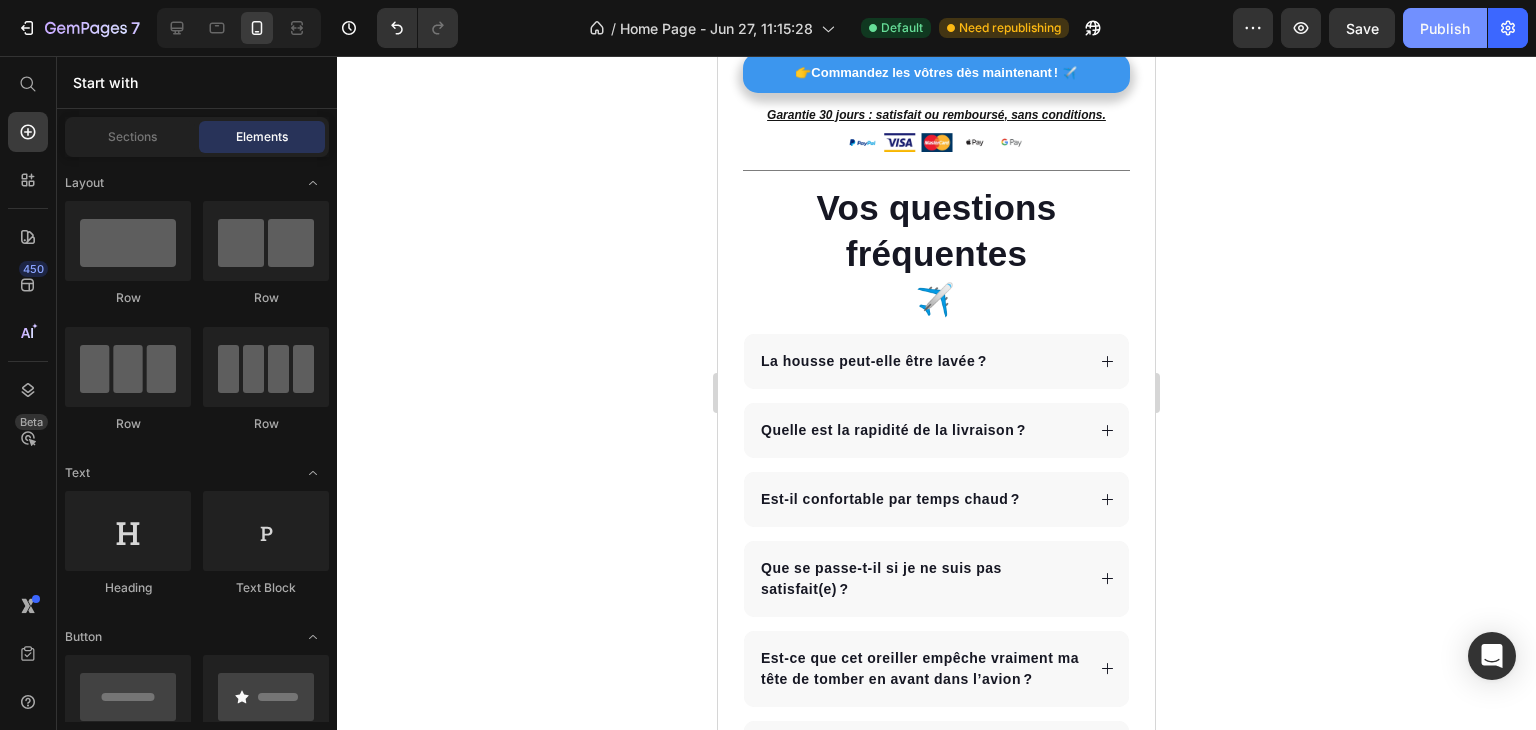 click on "Publish" 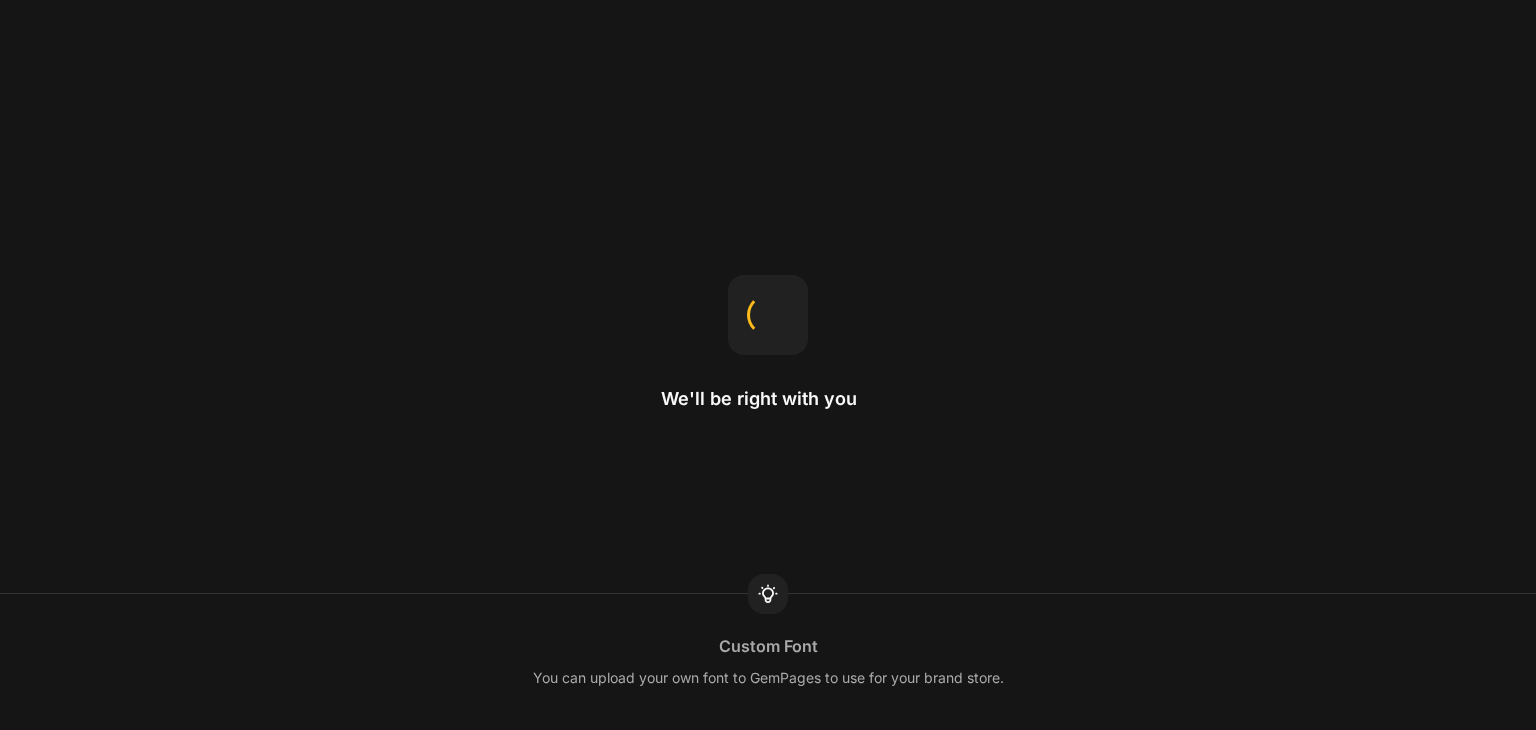 scroll, scrollTop: 0, scrollLeft: 0, axis: both 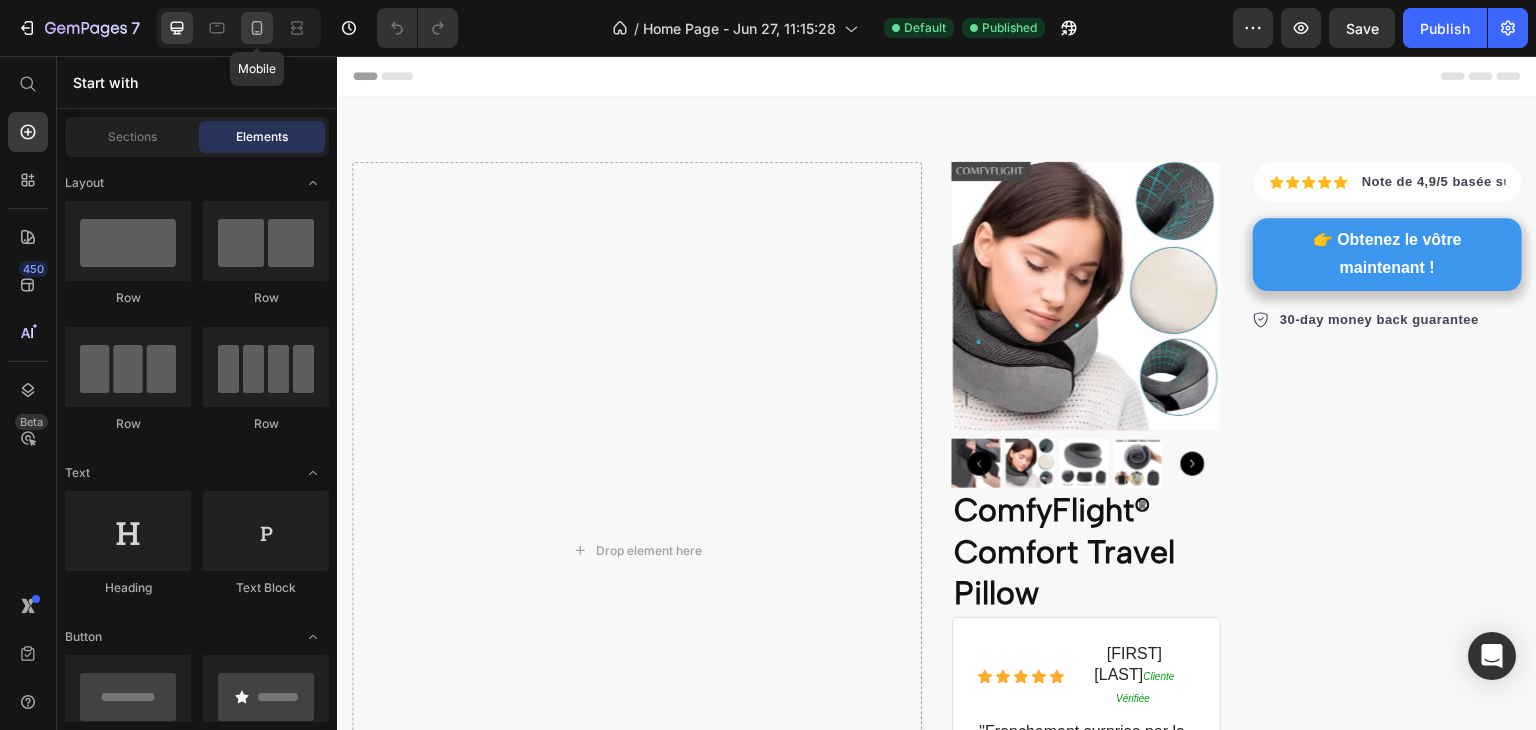 click 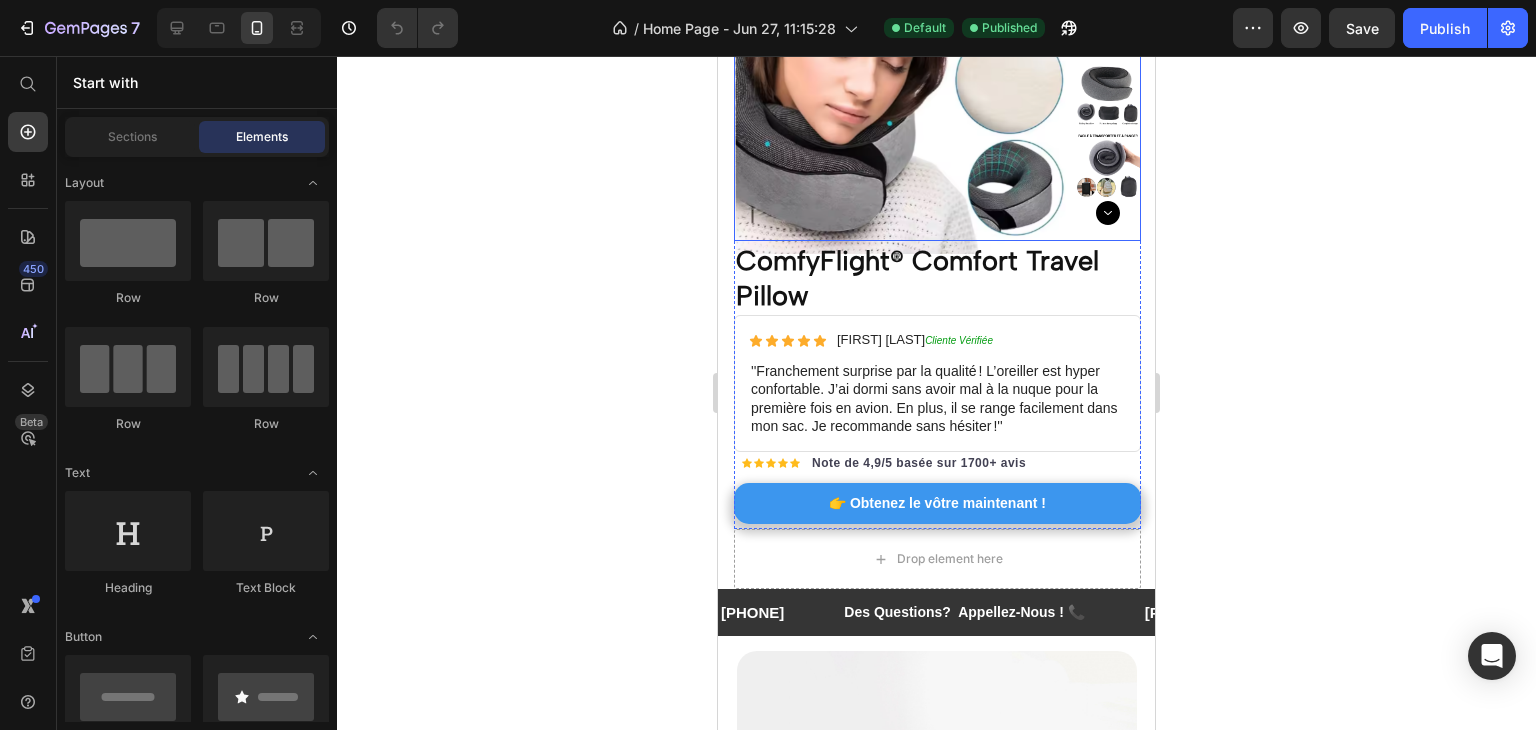 scroll, scrollTop: 0, scrollLeft: 0, axis: both 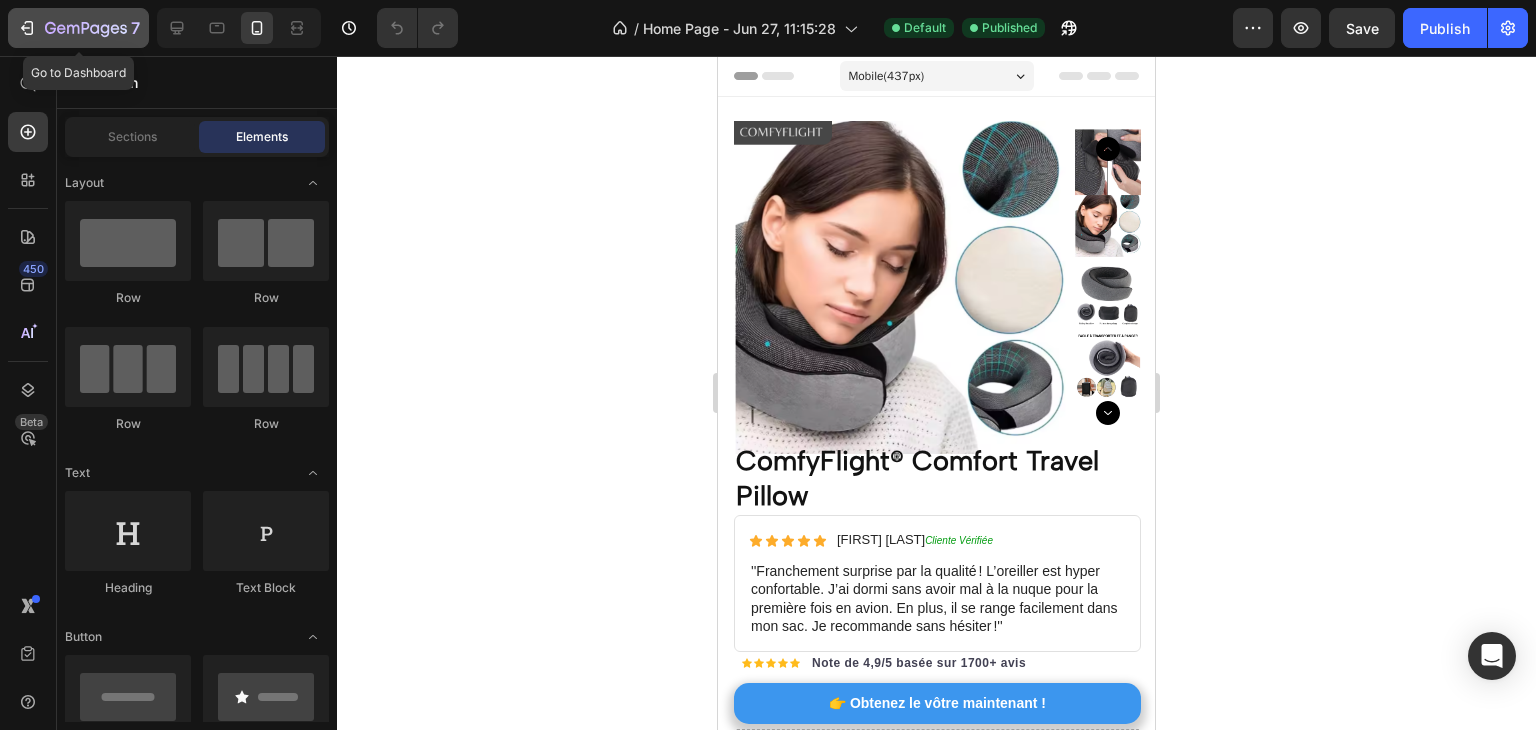click 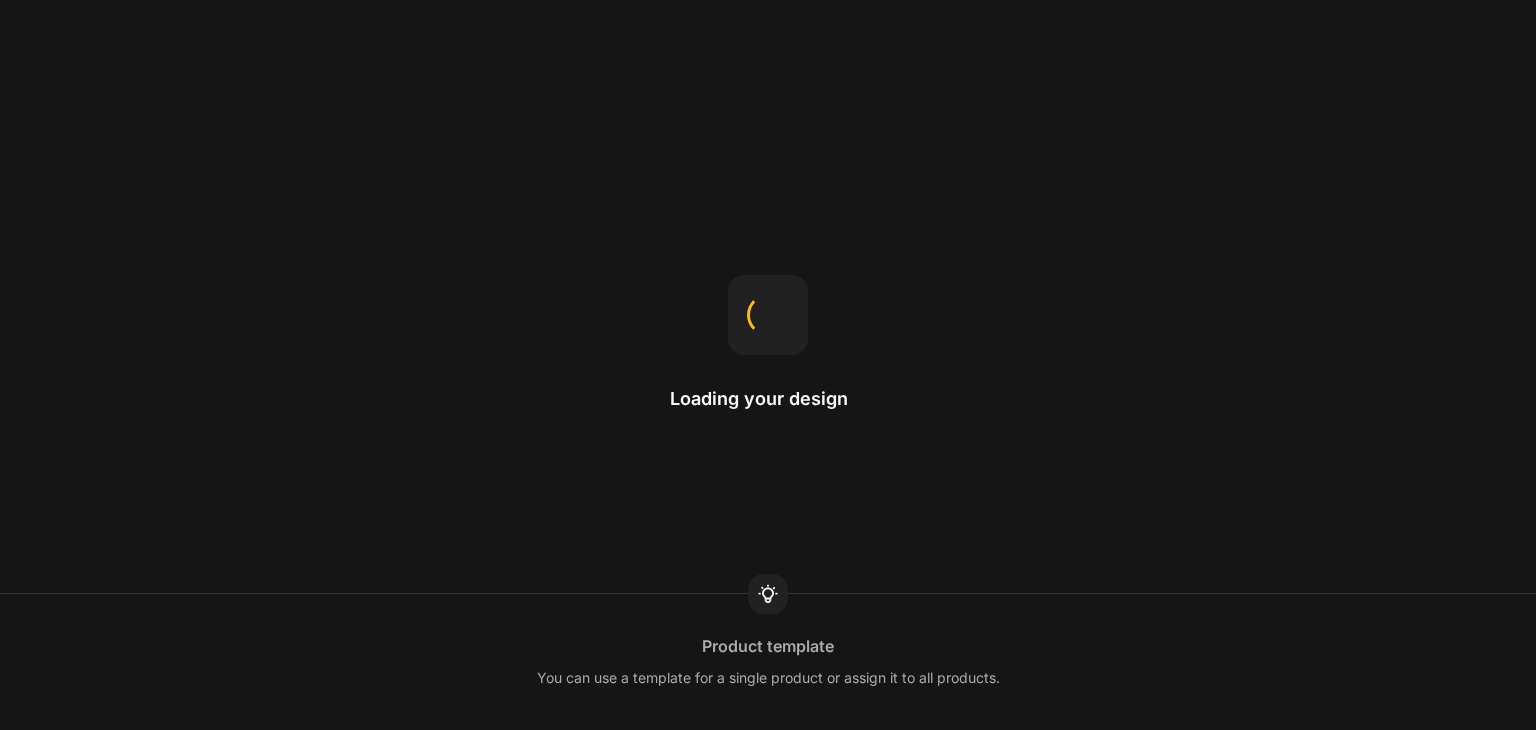 scroll, scrollTop: 0, scrollLeft: 0, axis: both 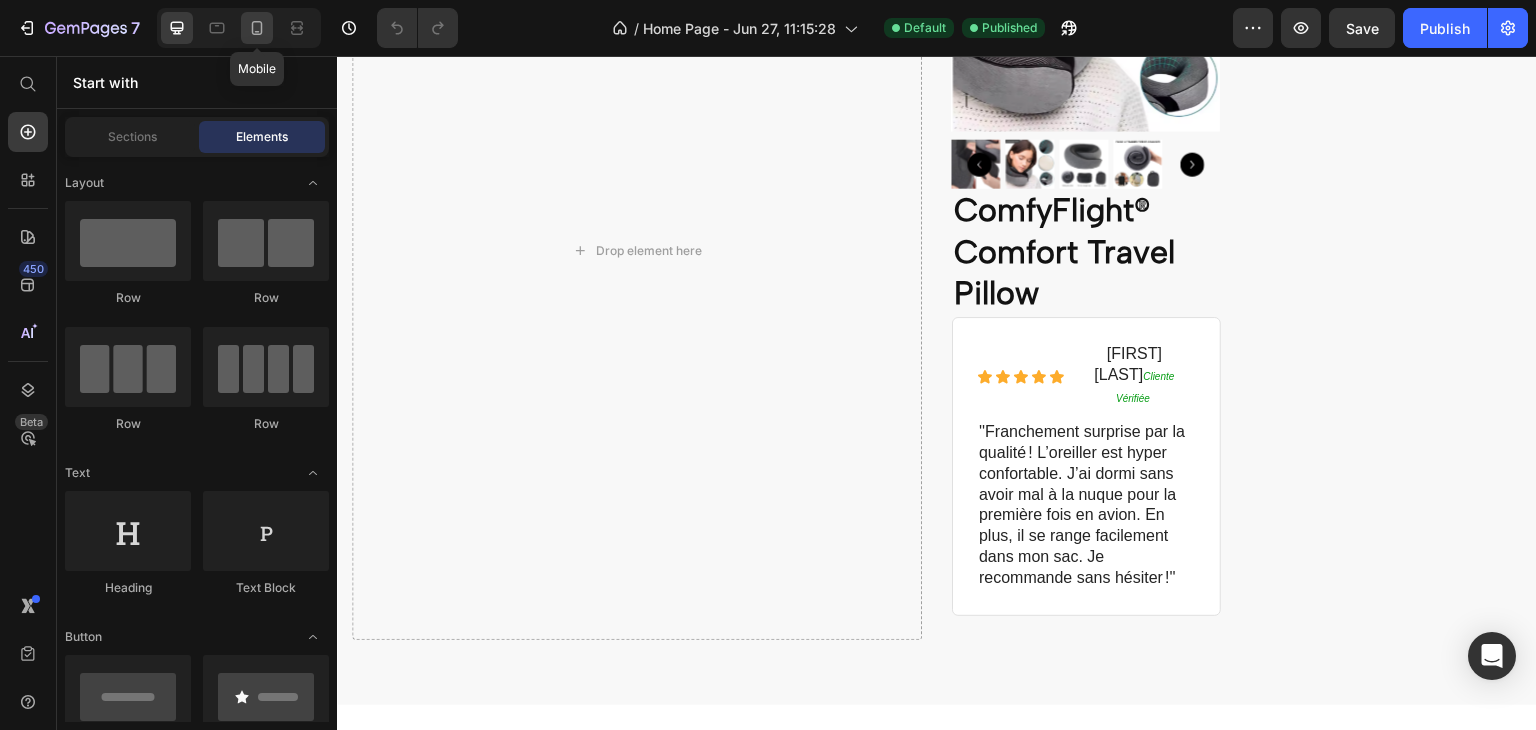 click 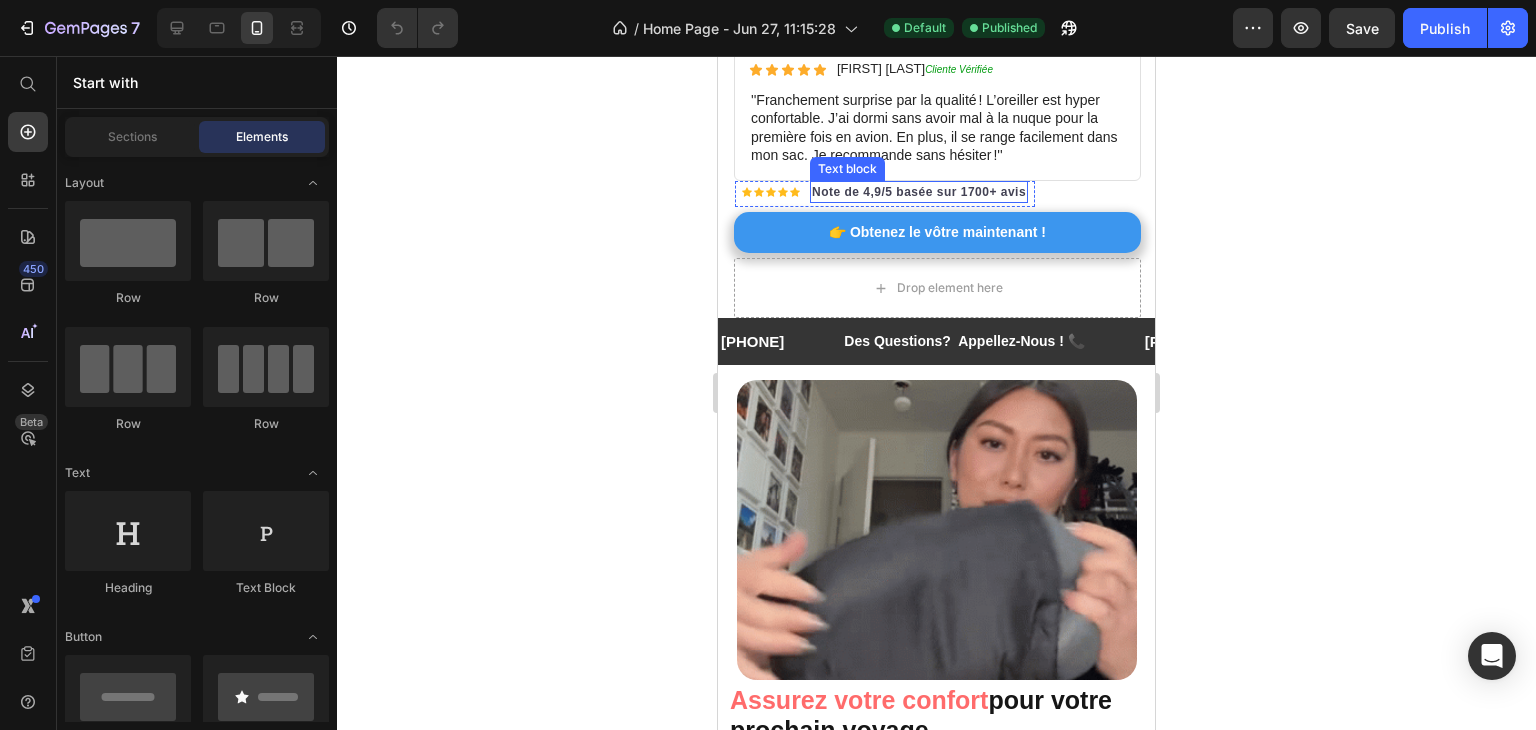 scroll, scrollTop: 797, scrollLeft: 0, axis: vertical 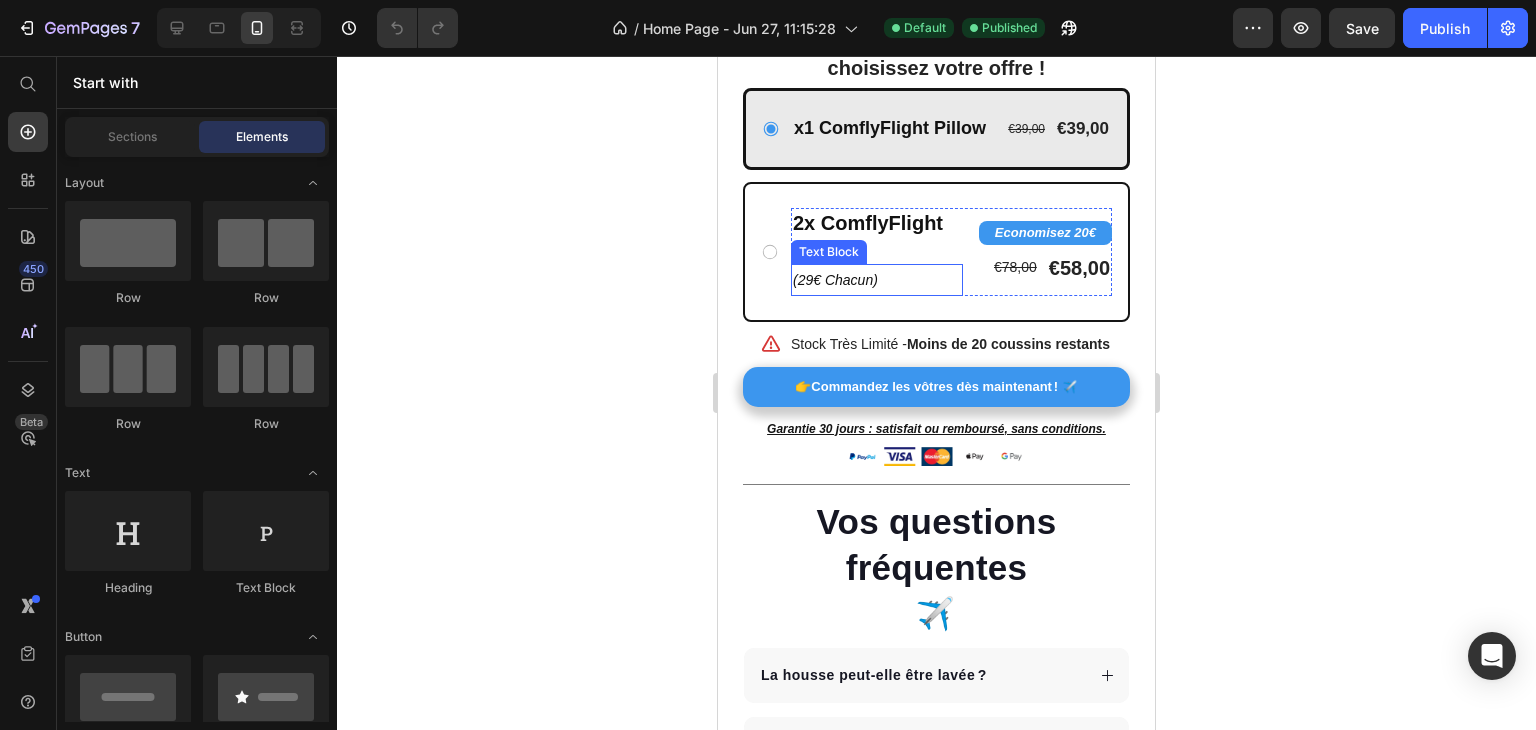 click on "(29€ Chacun)" at bounding box center (835, 280) 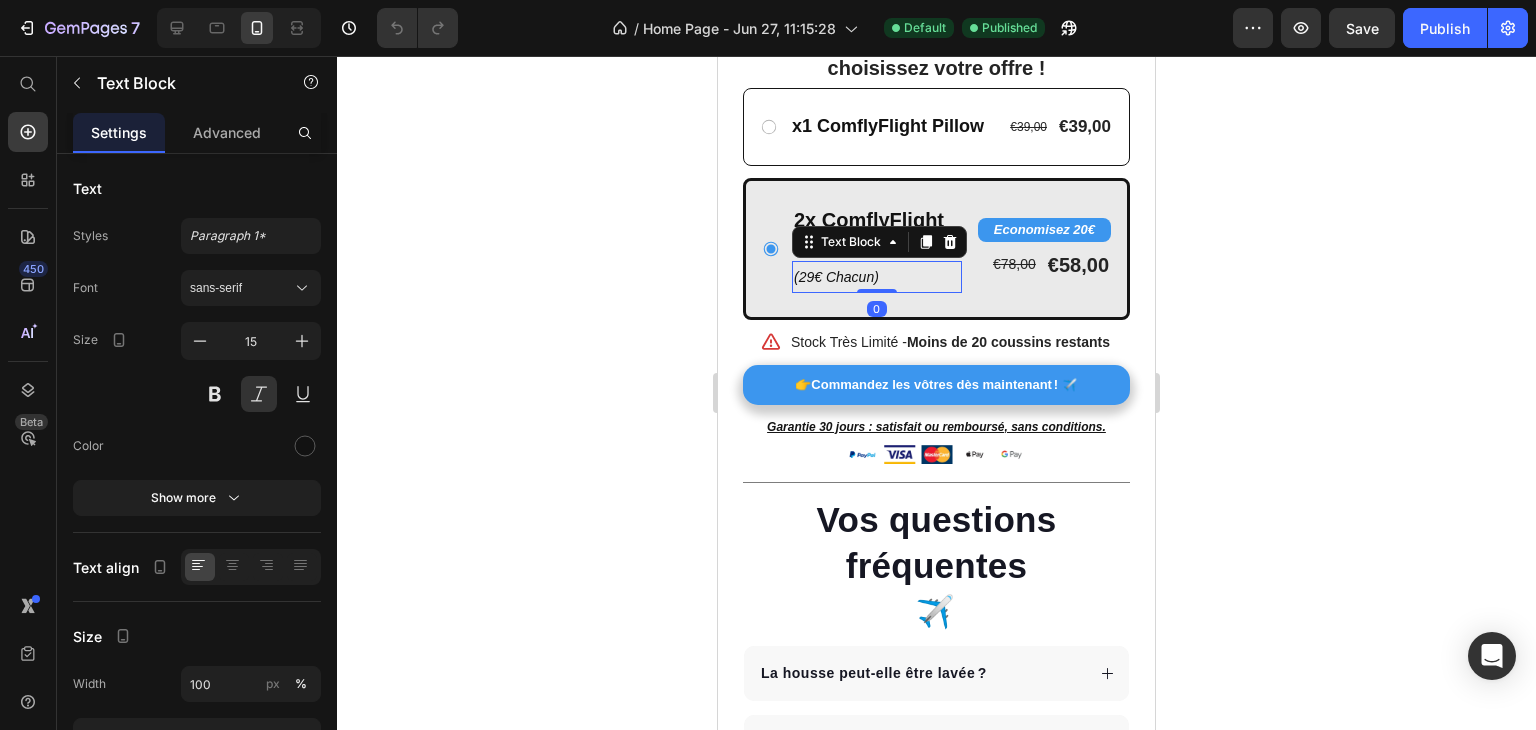 click on "(29€ Chacun)" at bounding box center [836, 277] 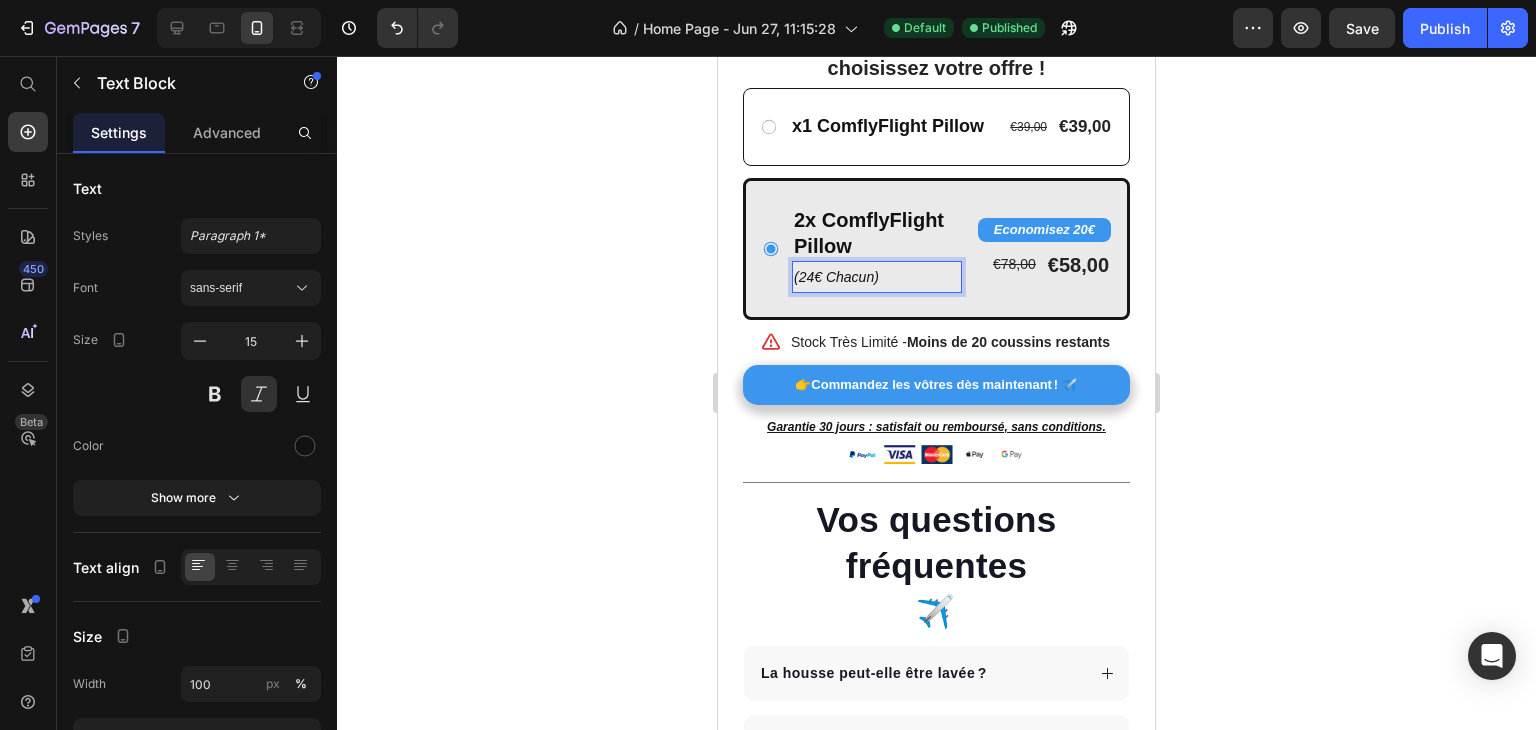 click 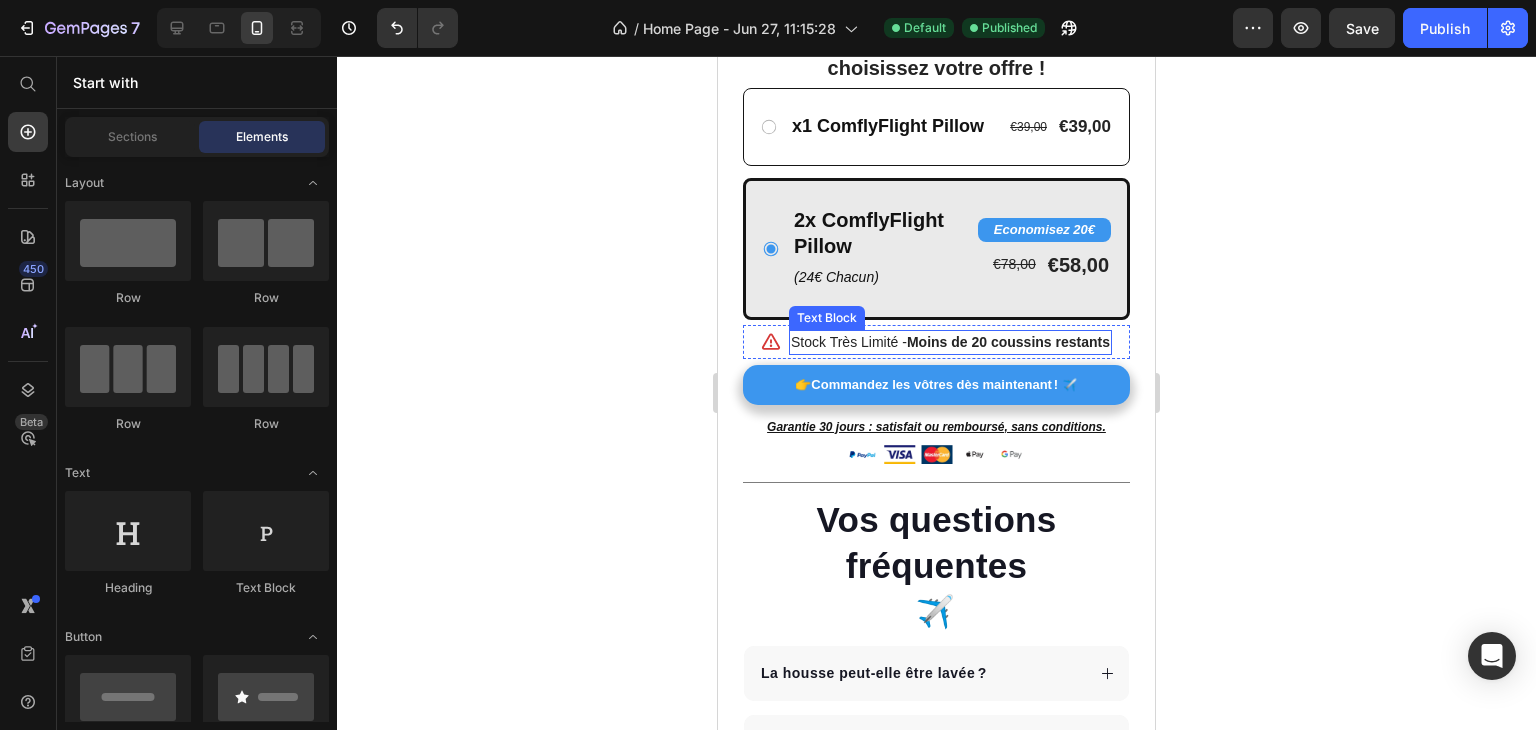 click on "Moins de 20 coussins restants" at bounding box center (1008, 342) 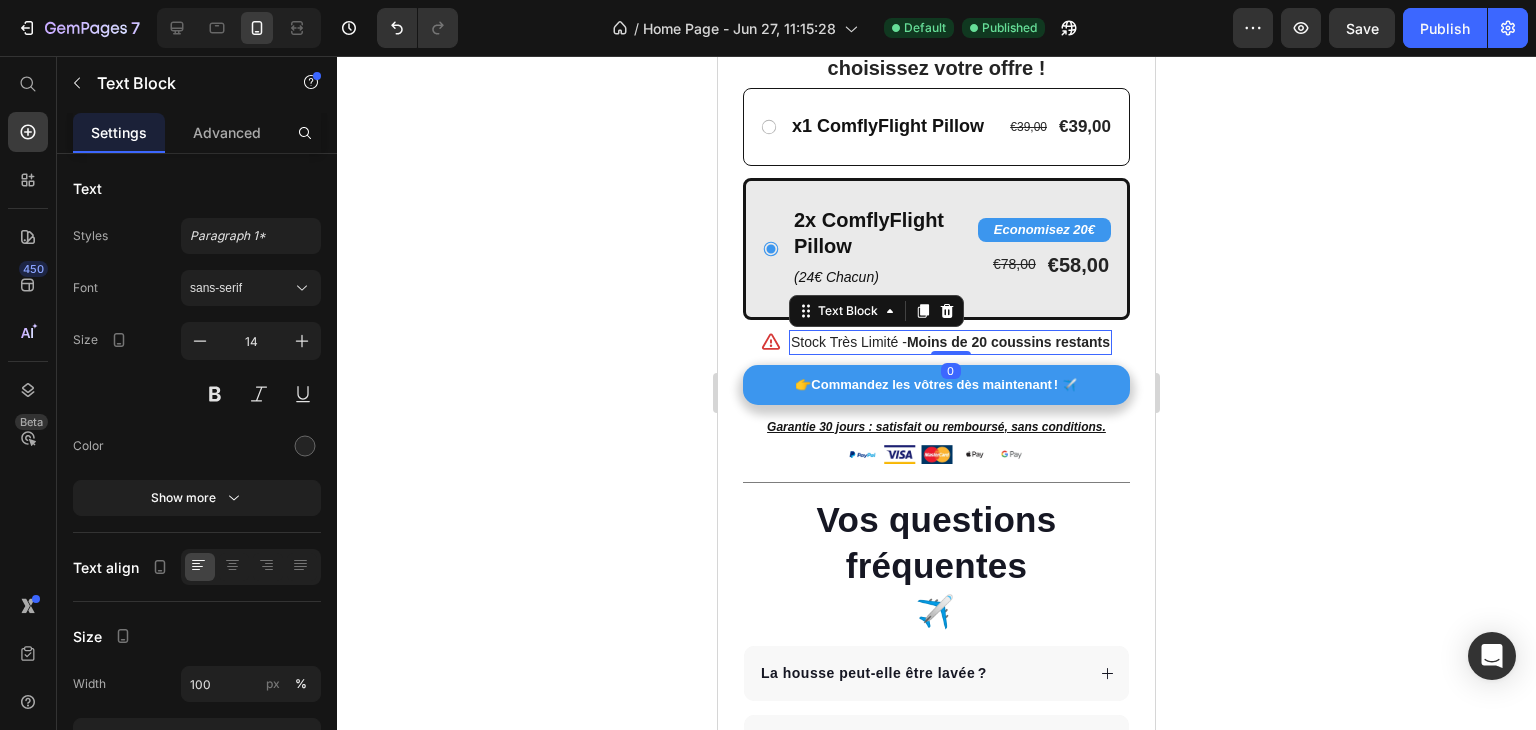 click on "Moins de 20 coussins restants" at bounding box center [1008, 342] 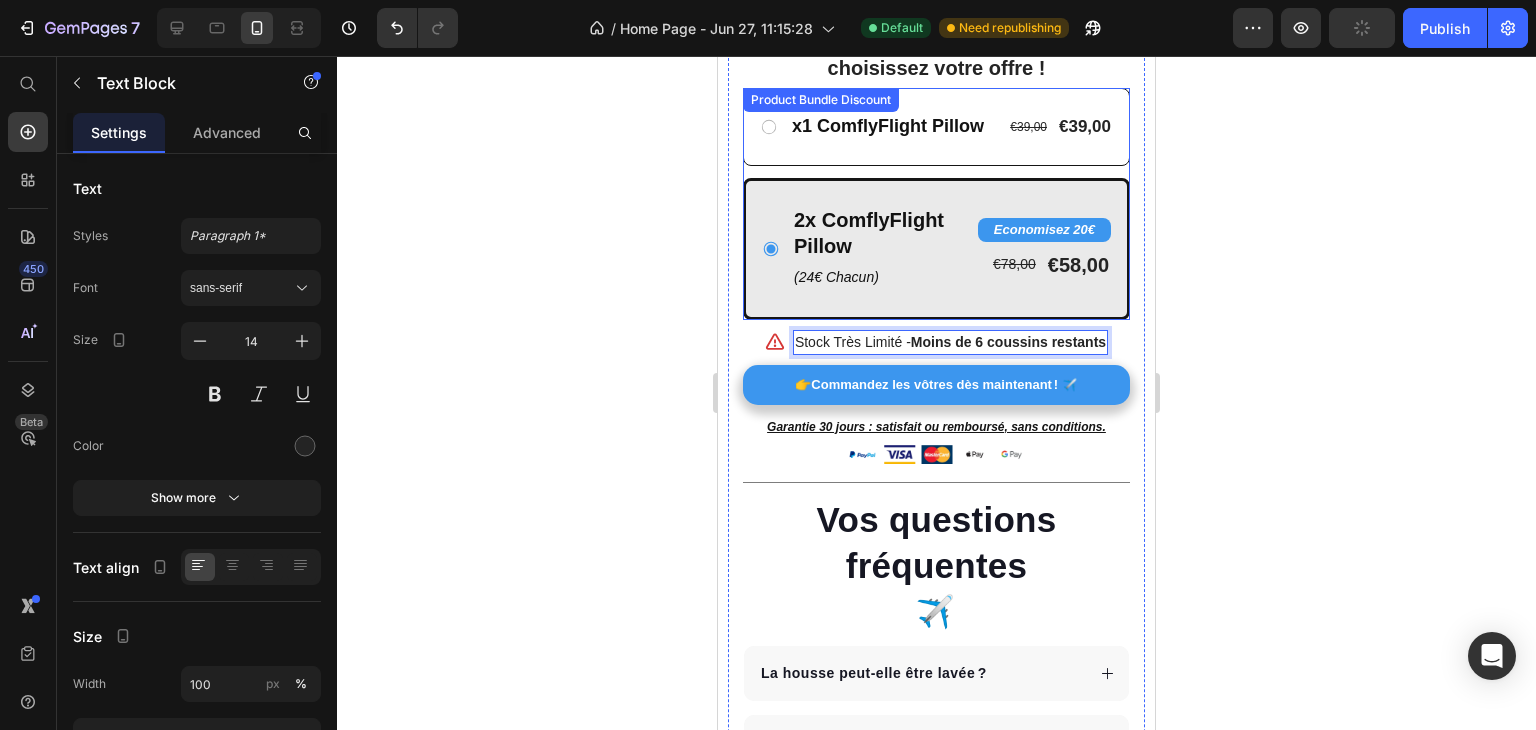 click 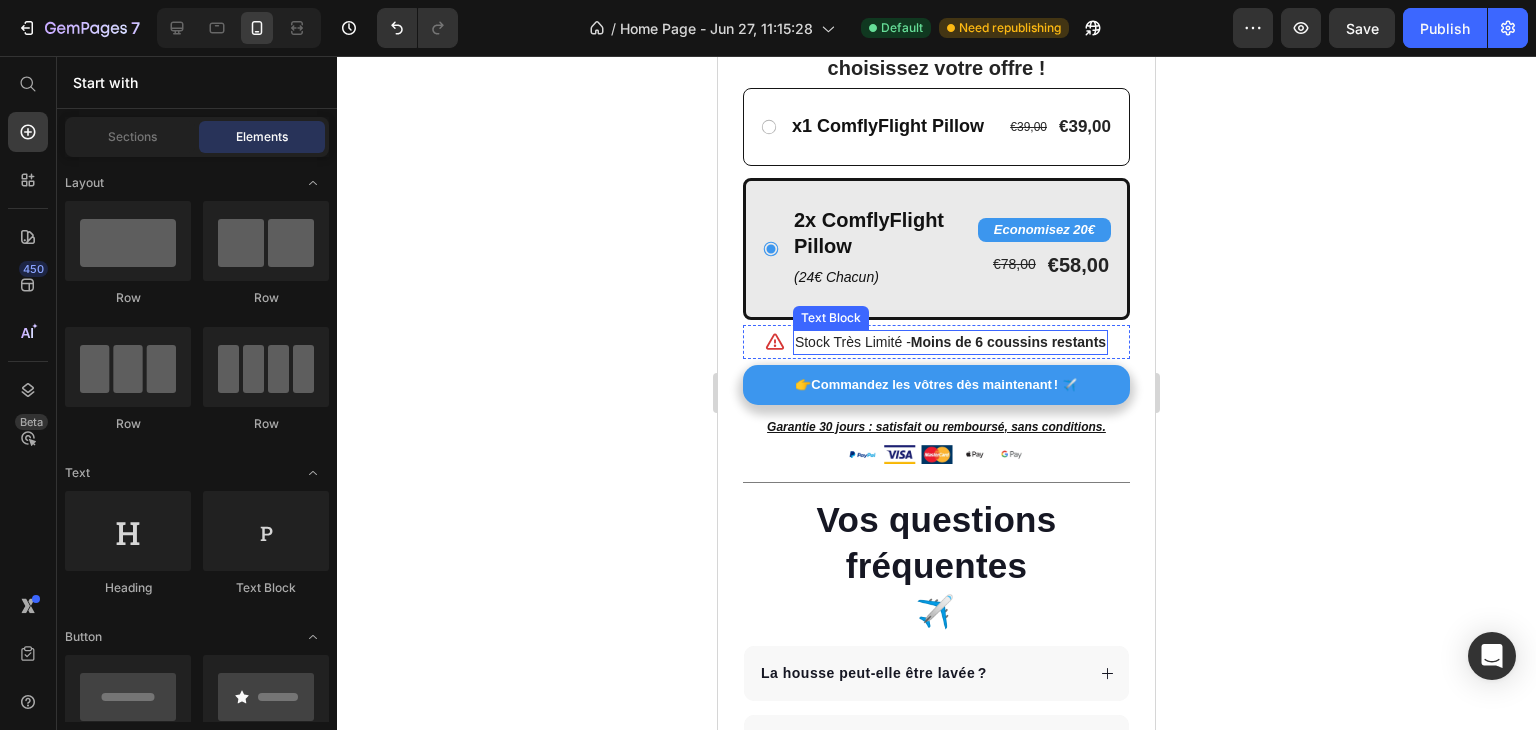 click on "Moins de 6 coussins restants" at bounding box center [1008, 342] 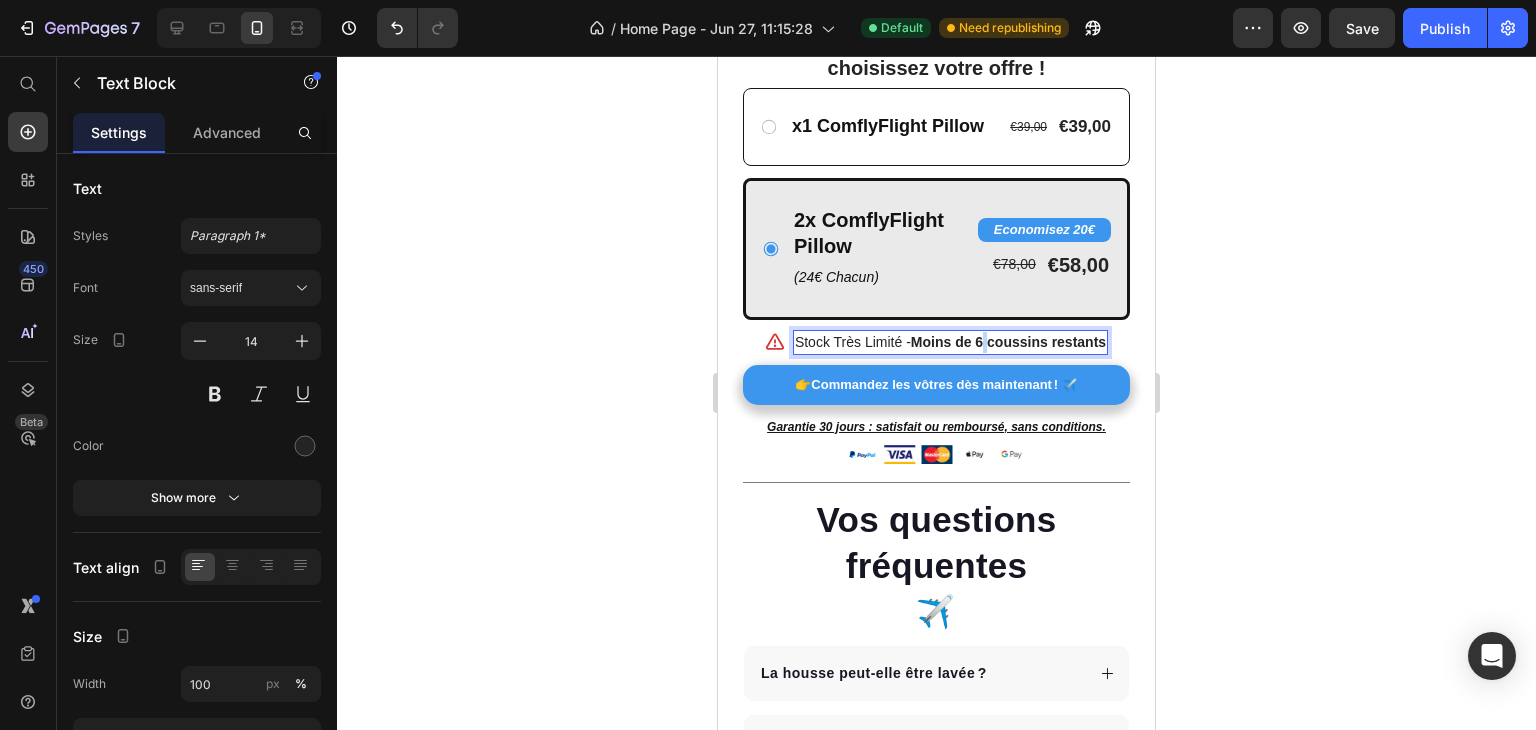 click on "Moins de 6 coussins restants" at bounding box center (1008, 342) 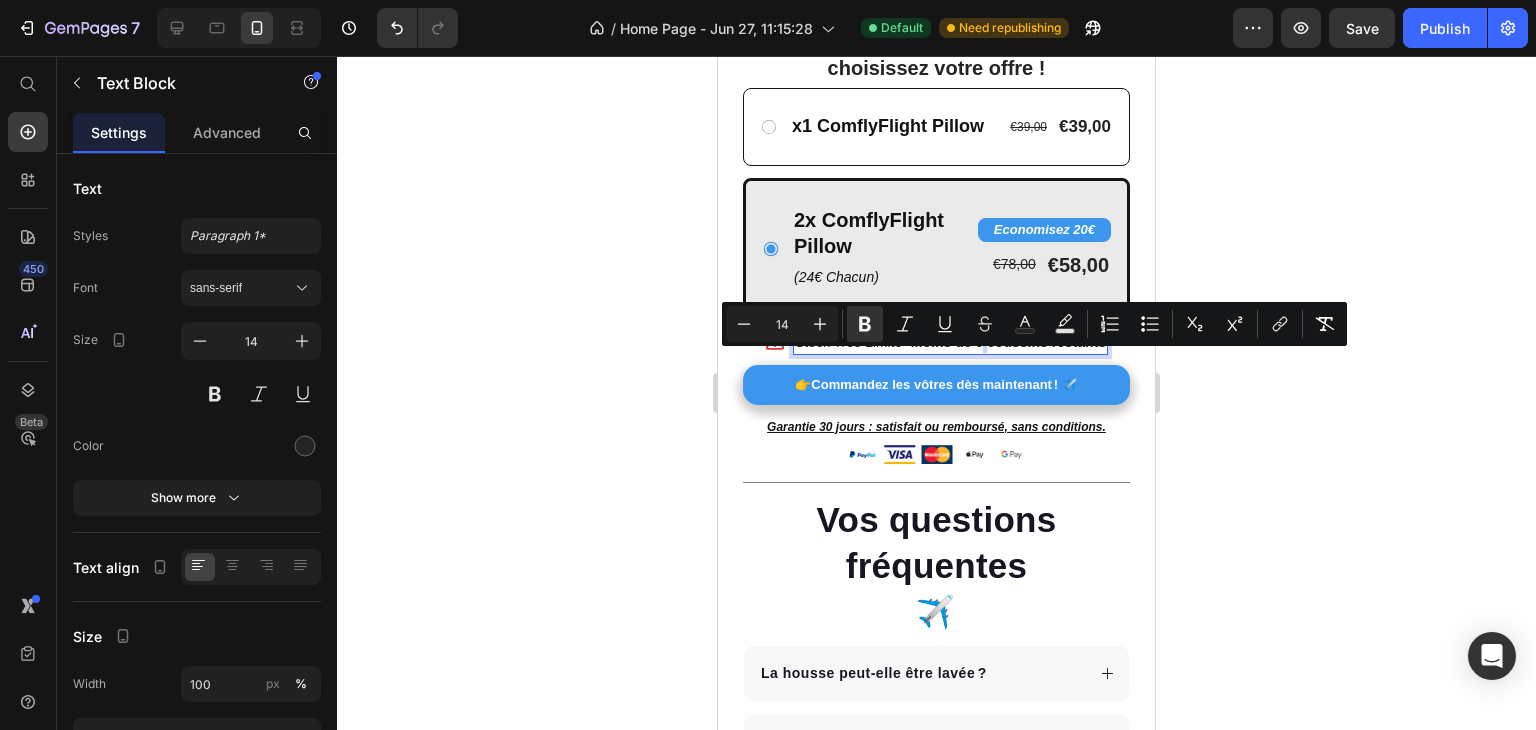 click on "Moins de 6 coussins restants" at bounding box center [1008, 342] 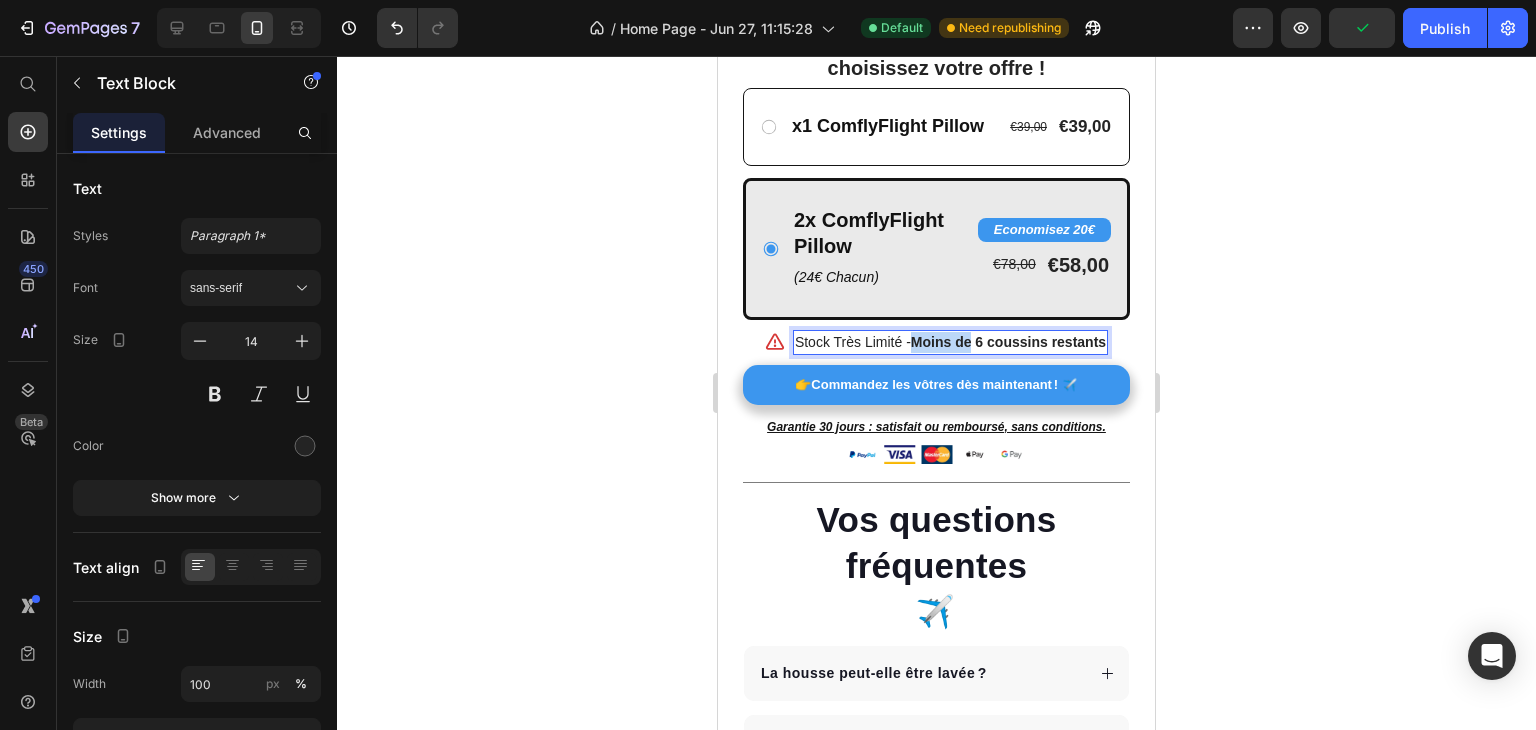 drag, startPoint x: 964, startPoint y: 365, endPoint x: 908, endPoint y: 362, distance: 56.0803 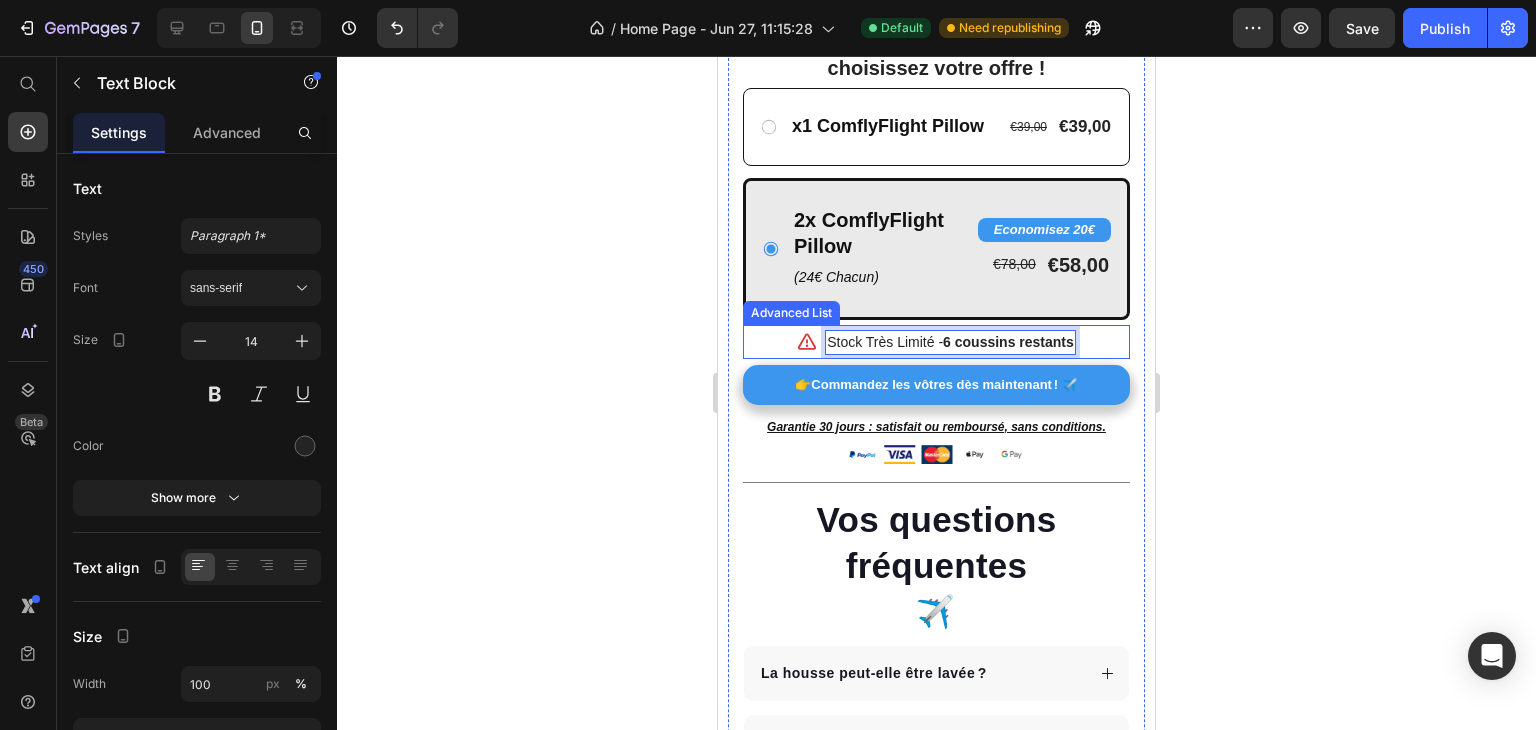 click 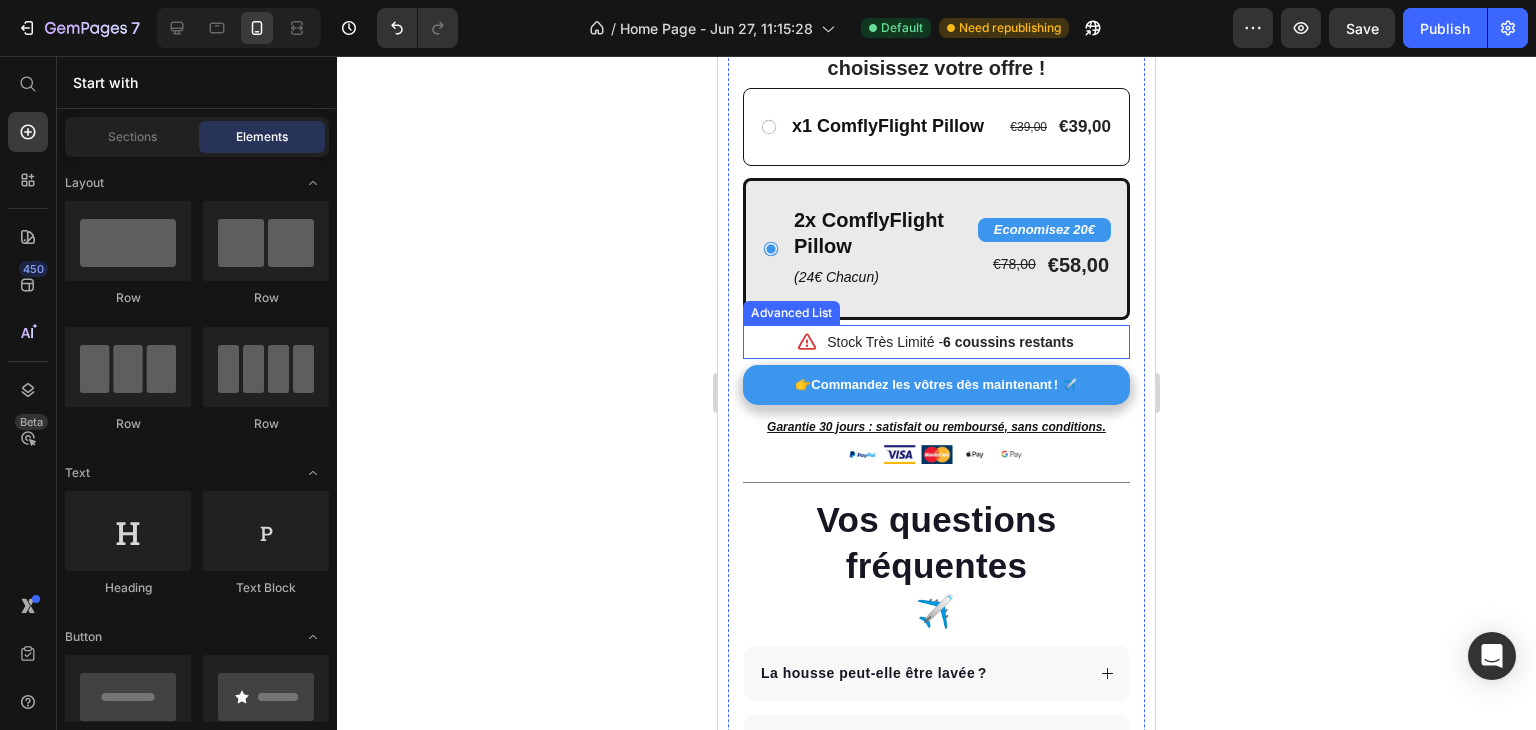 click 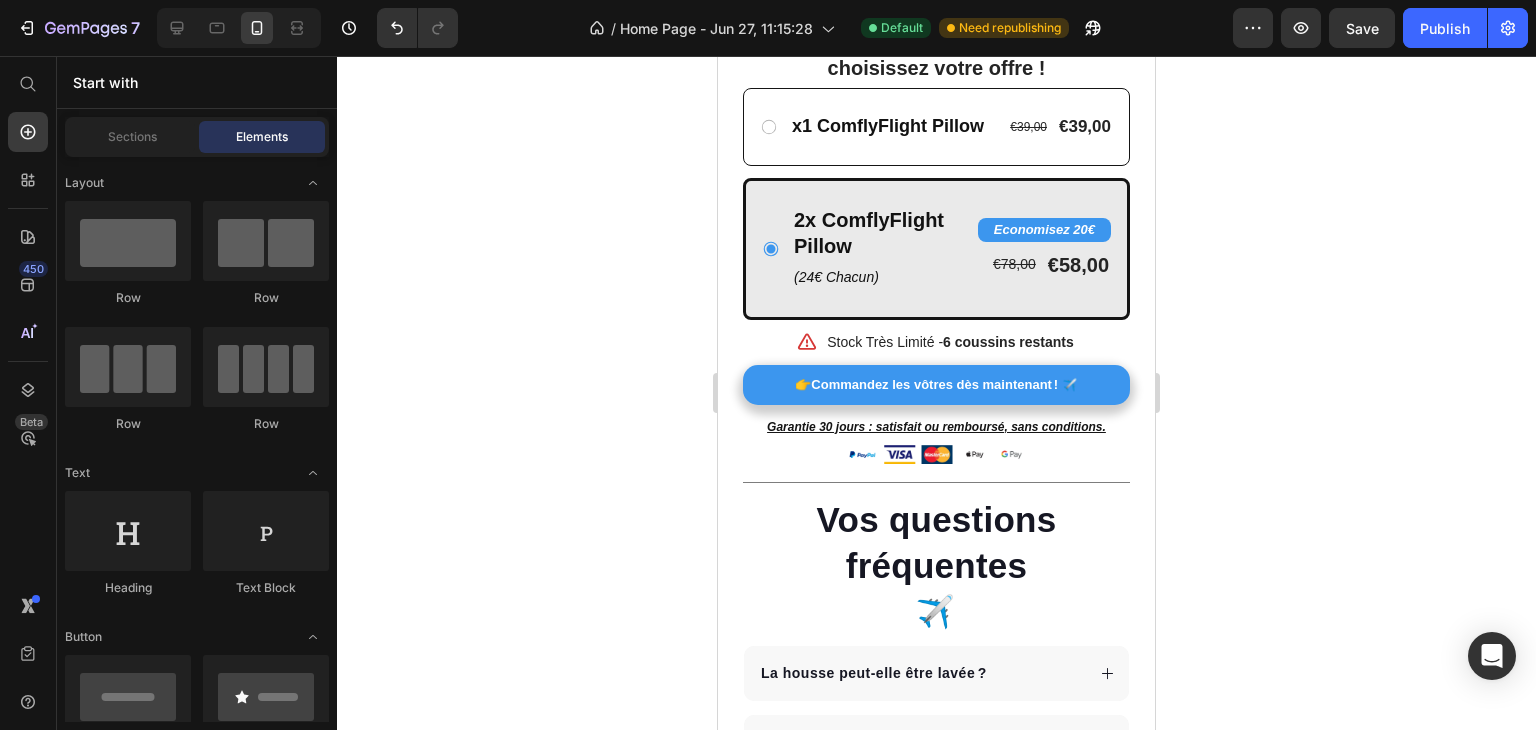 click on "7  Version history  /  Home Page - Jun 27, 11:15:28 Default Need republishing Preview  Save   Publish" 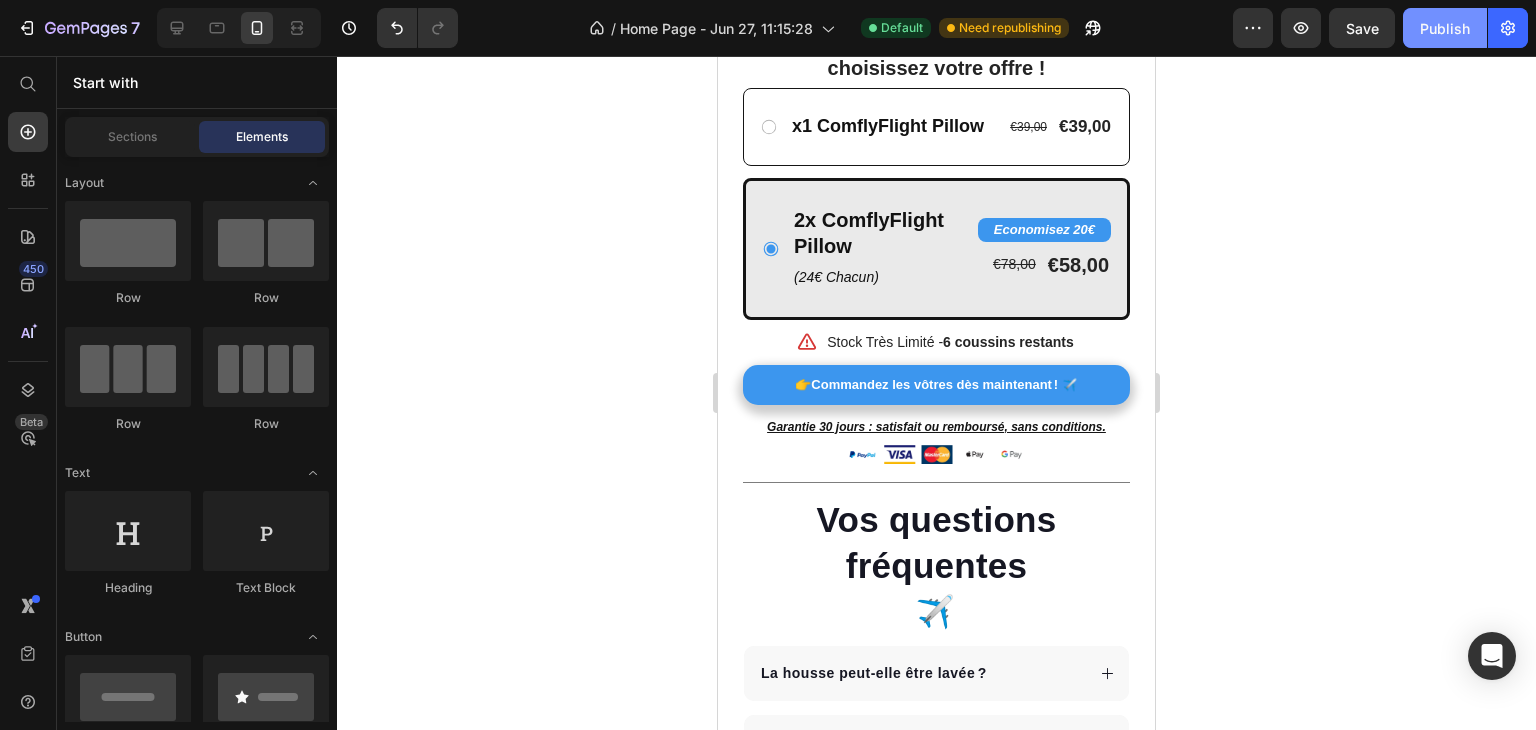 click on "Publish" at bounding box center (1445, 28) 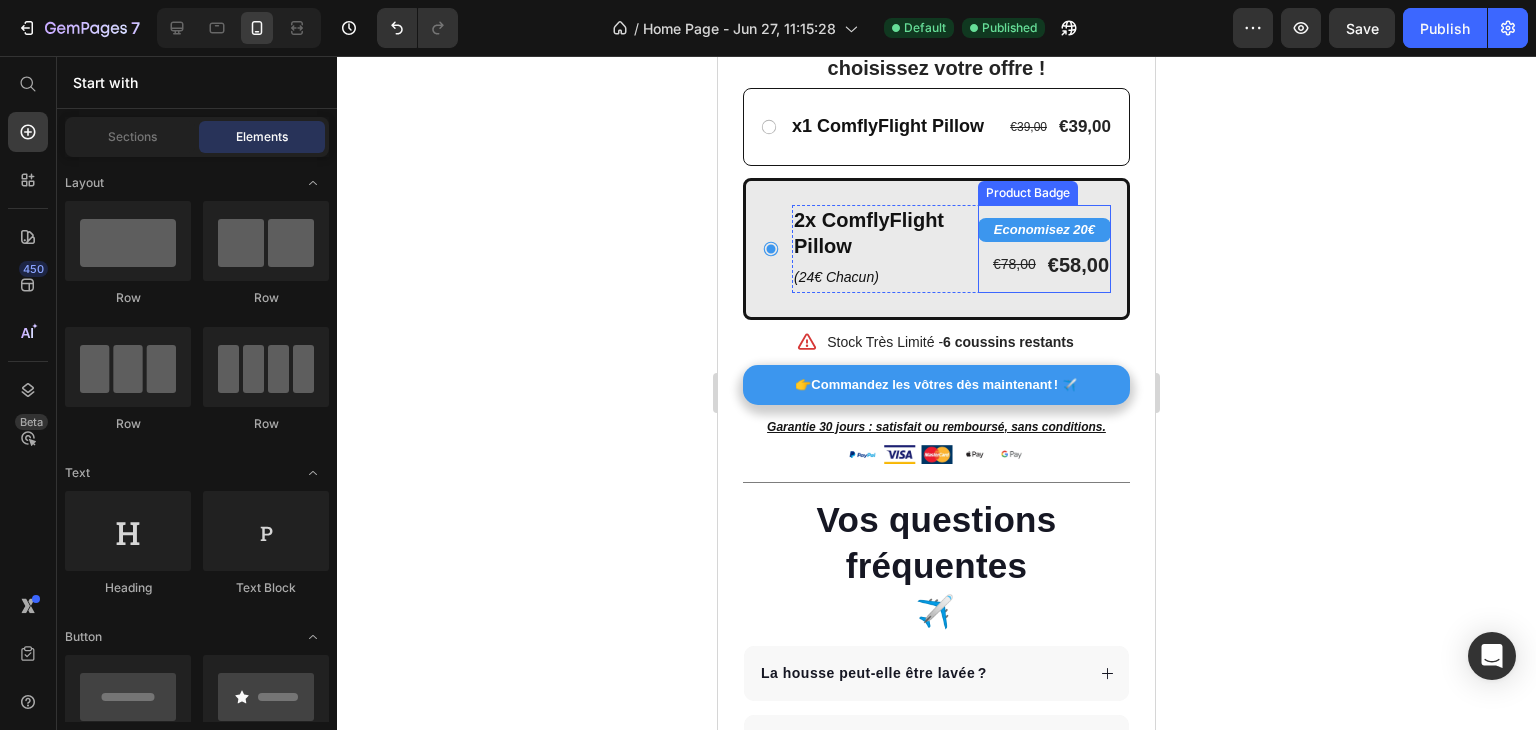 click on "Economisez 20€" at bounding box center (1044, 230) 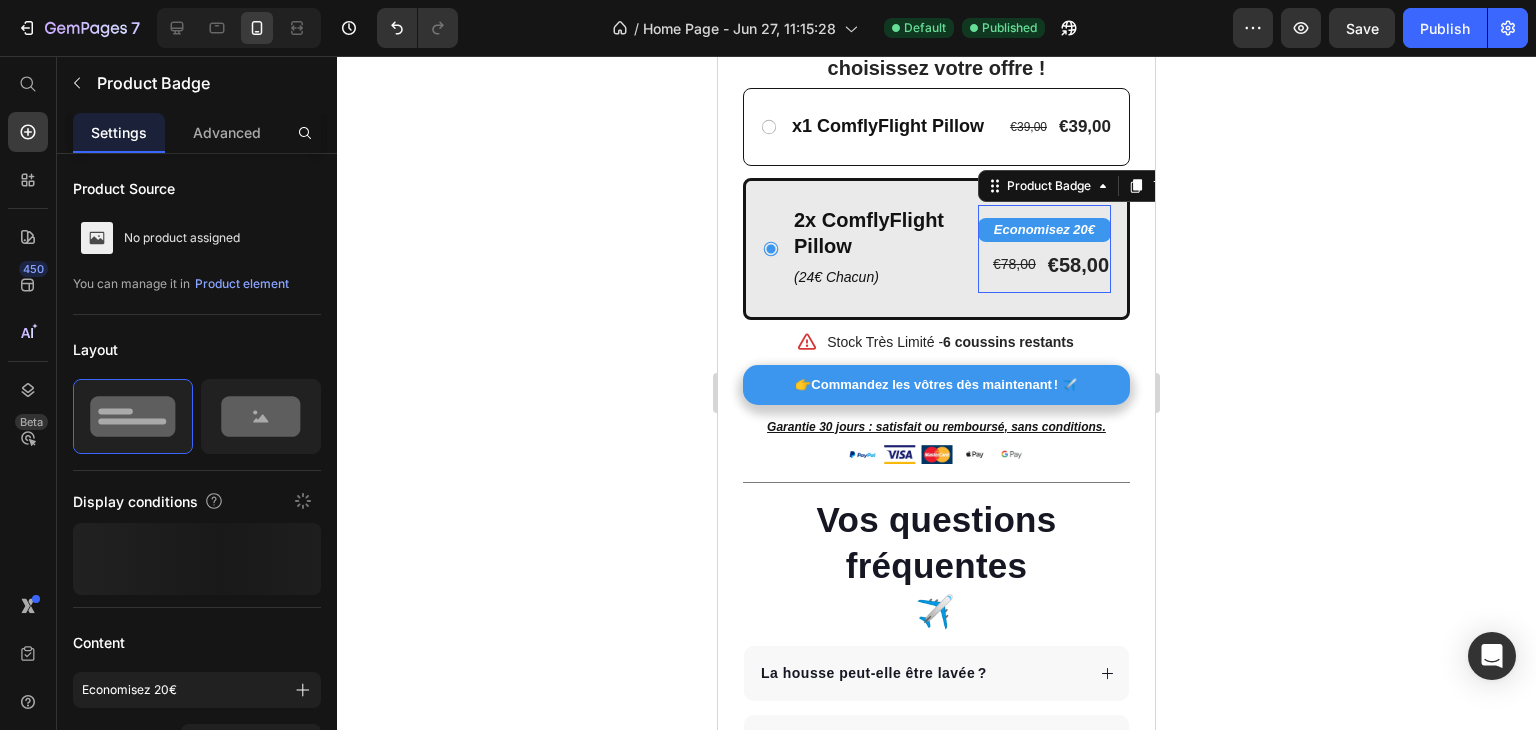 click on "Economisez 20€" at bounding box center (1044, 230) 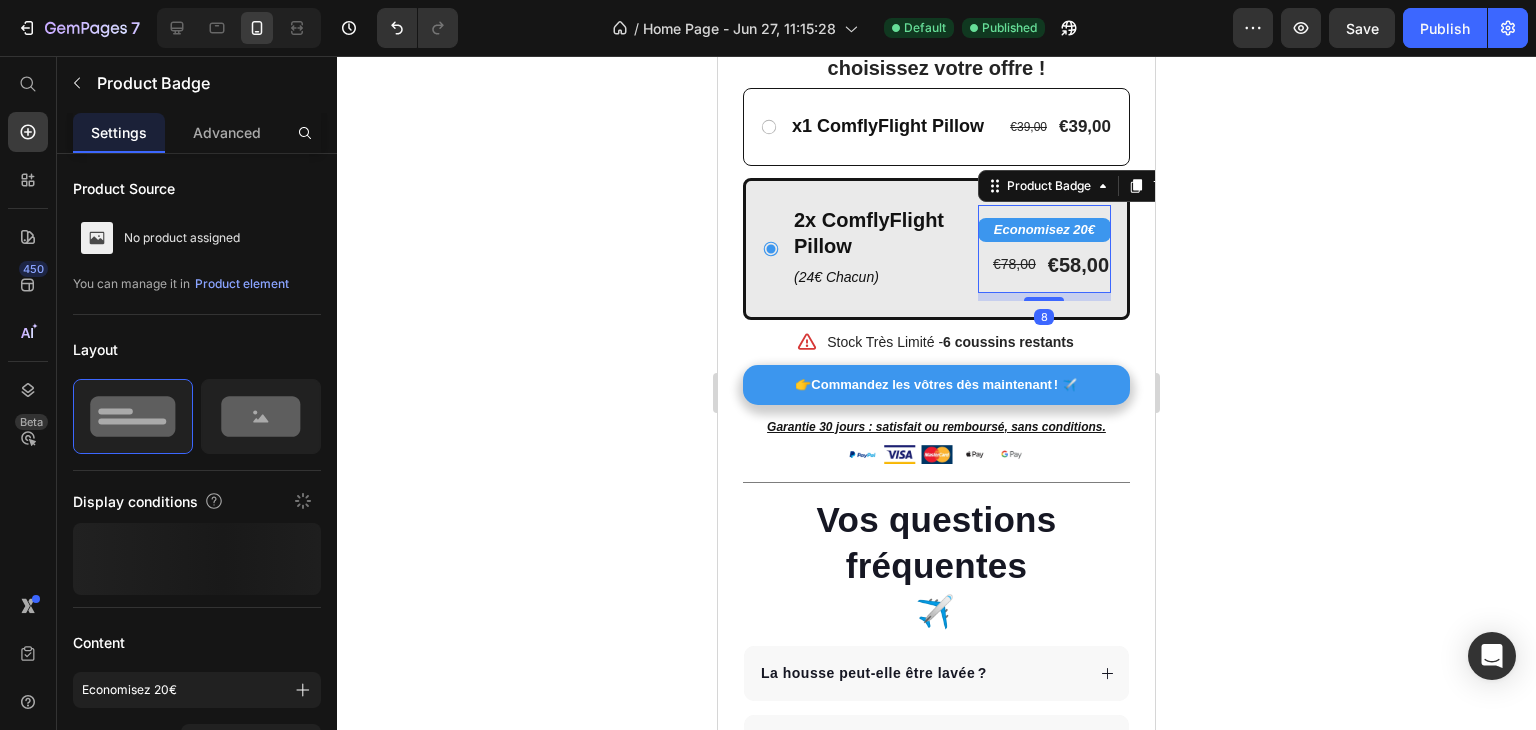 click on "Economisez 20€" at bounding box center [1044, 230] 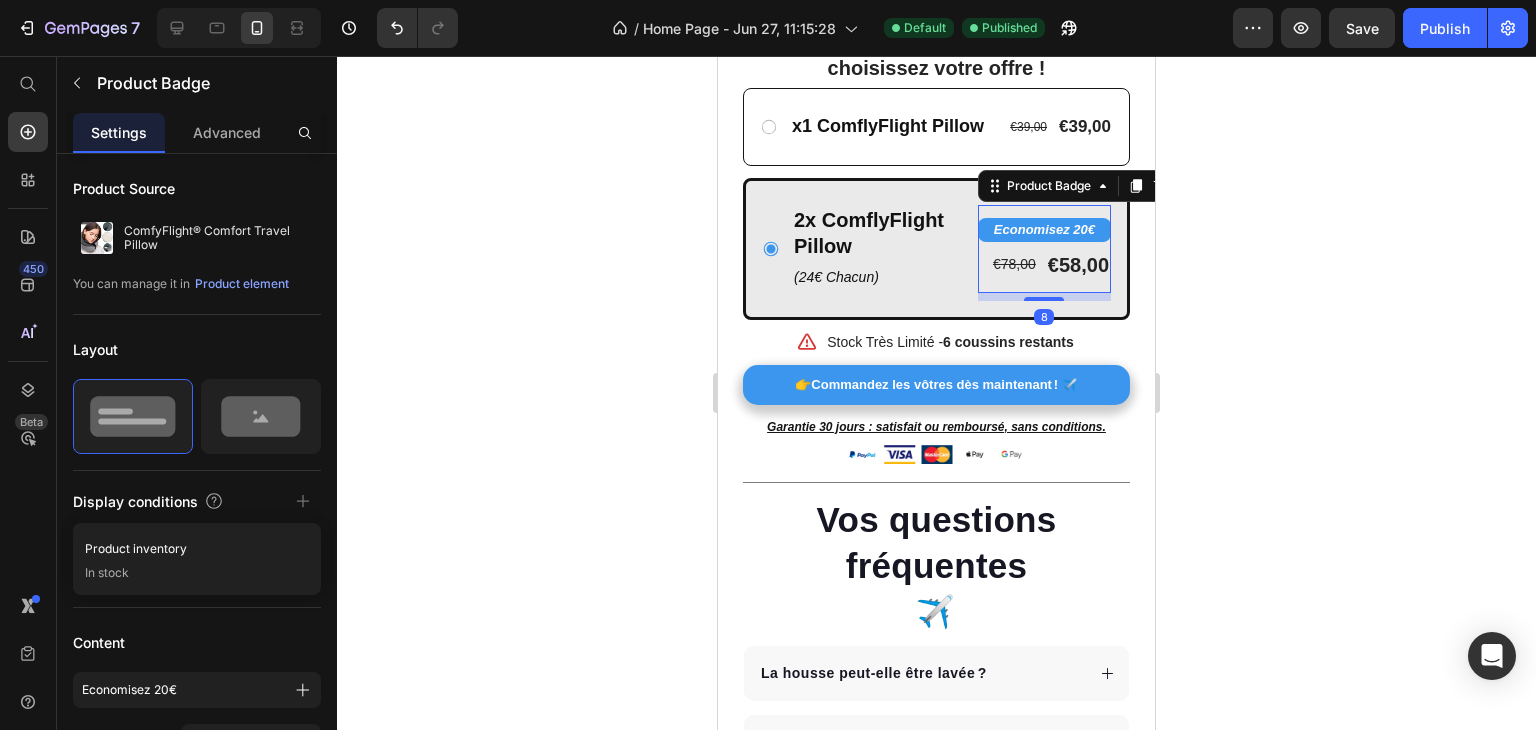 click on "Economisez 20€" at bounding box center [1044, 230] 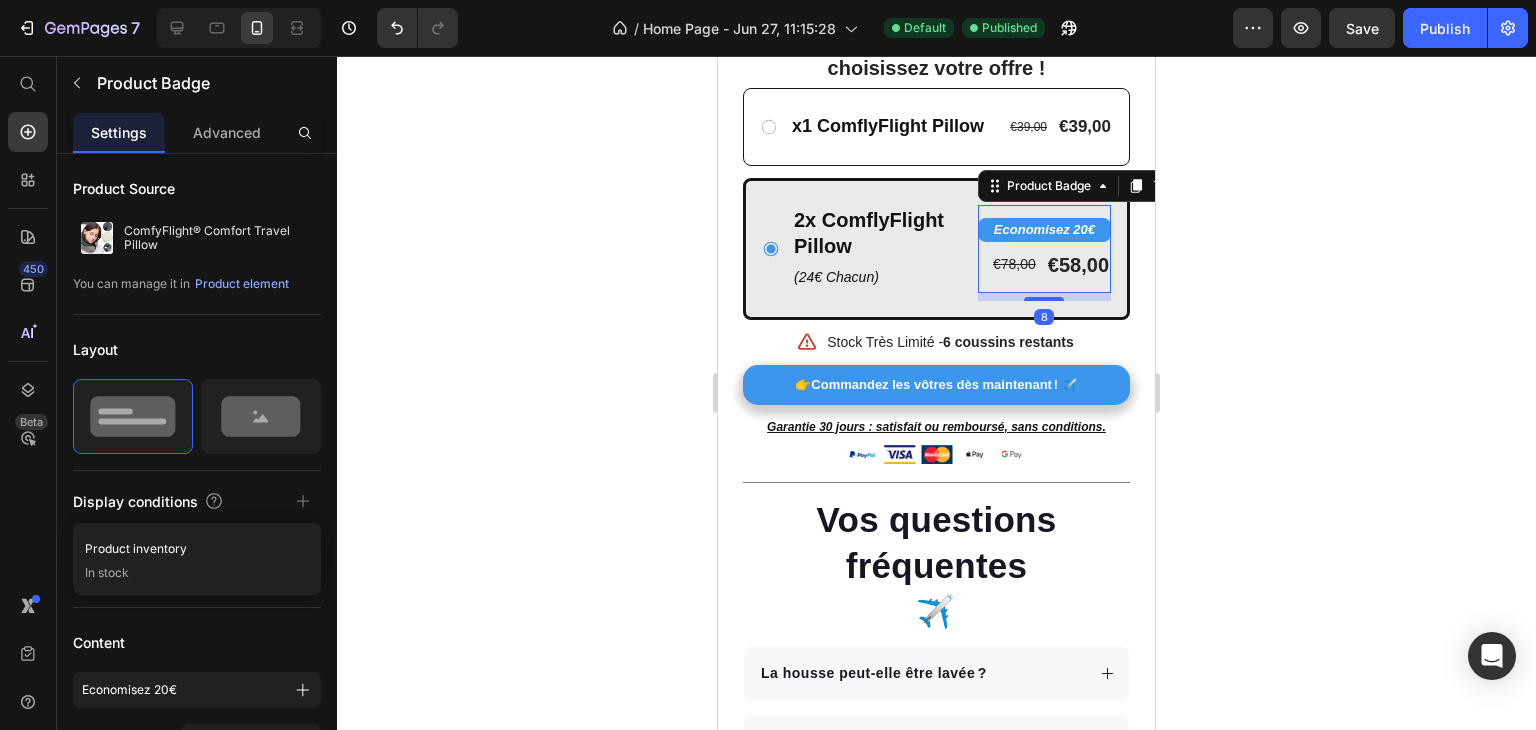 click on "Economisez 20€" at bounding box center [1044, 230] 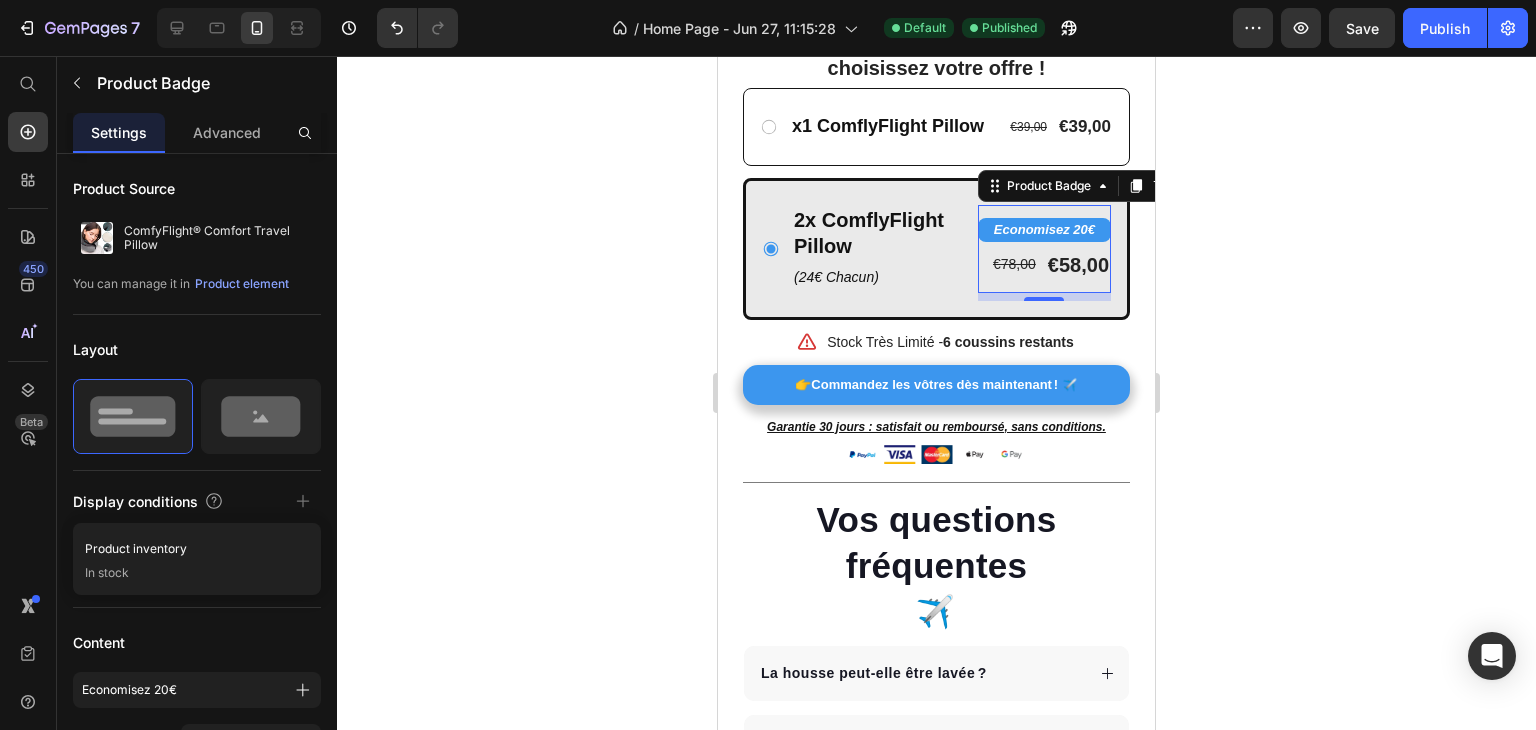 click 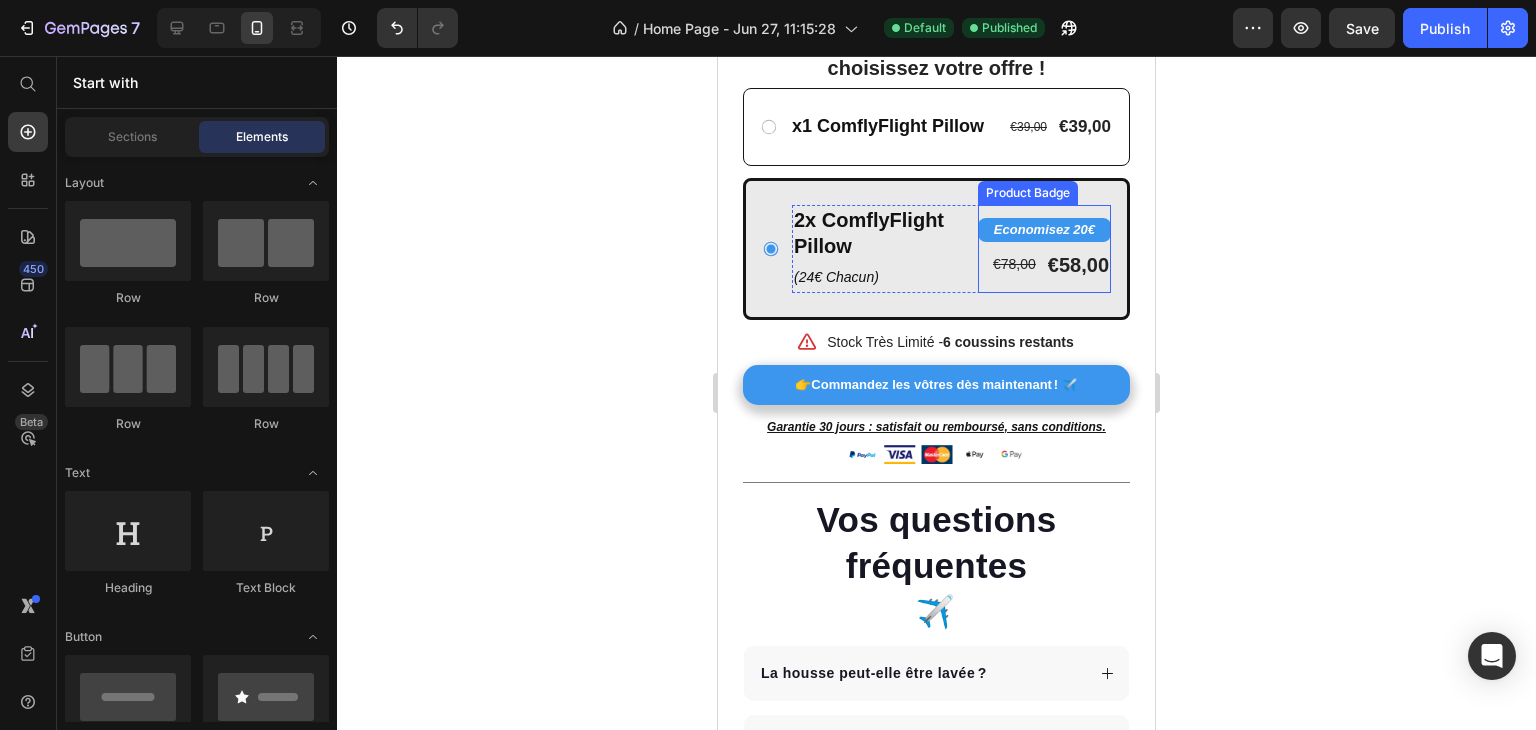 click on "Economisez 20€" at bounding box center (1044, 230) 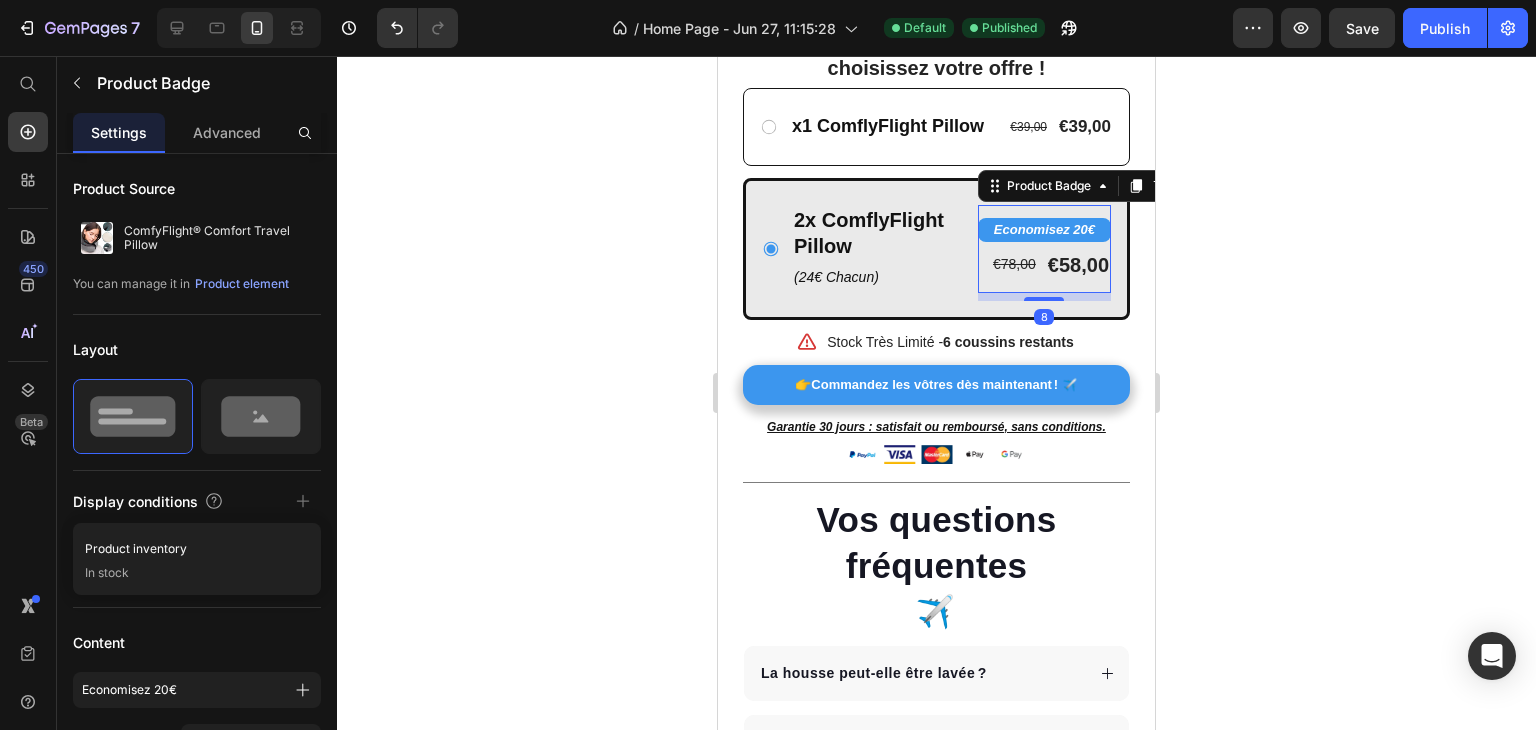 click on "Economisez 20€" at bounding box center (1044, 230) 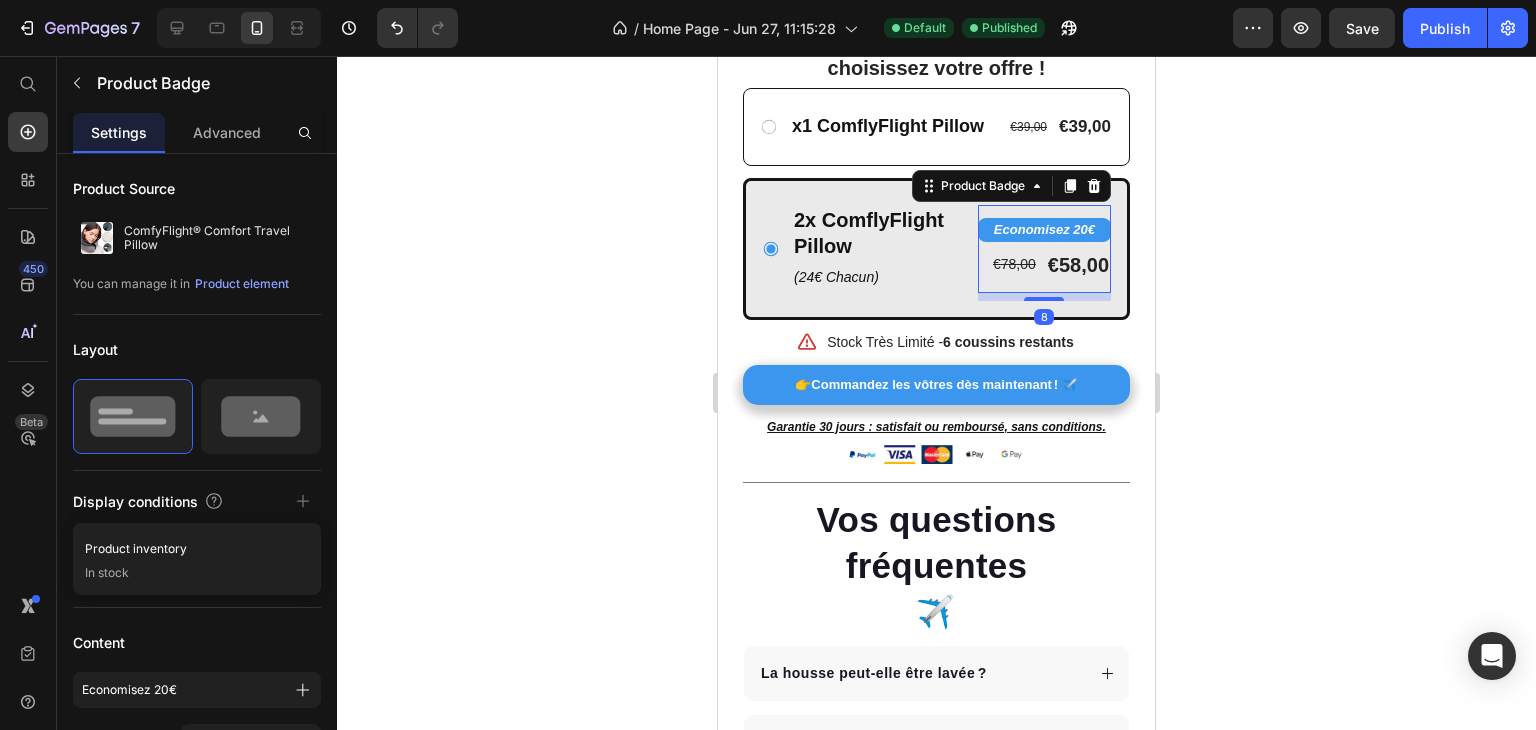 click on "Economisez 20€" at bounding box center [1044, 230] 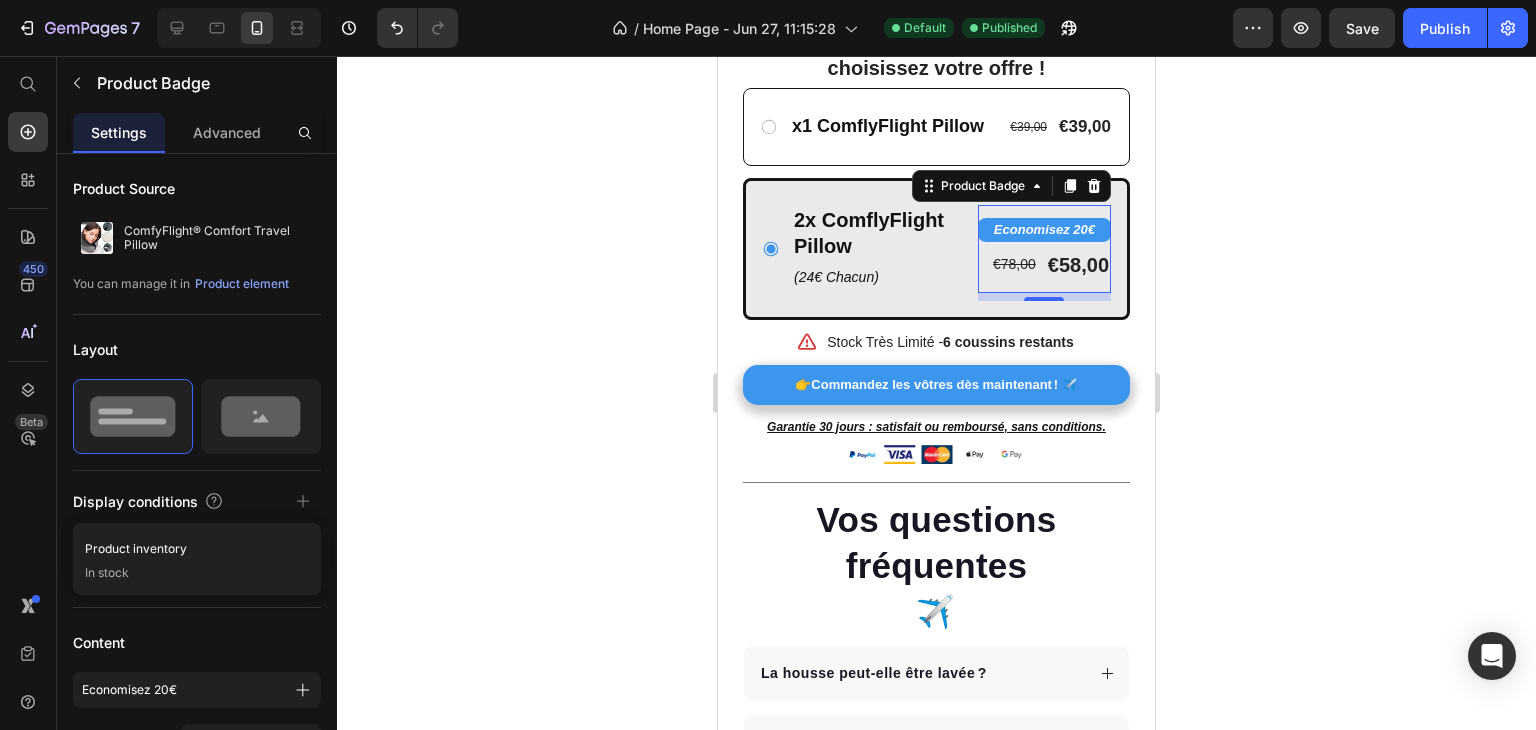 click on "Economisez 20€" at bounding box center [1044, 230] 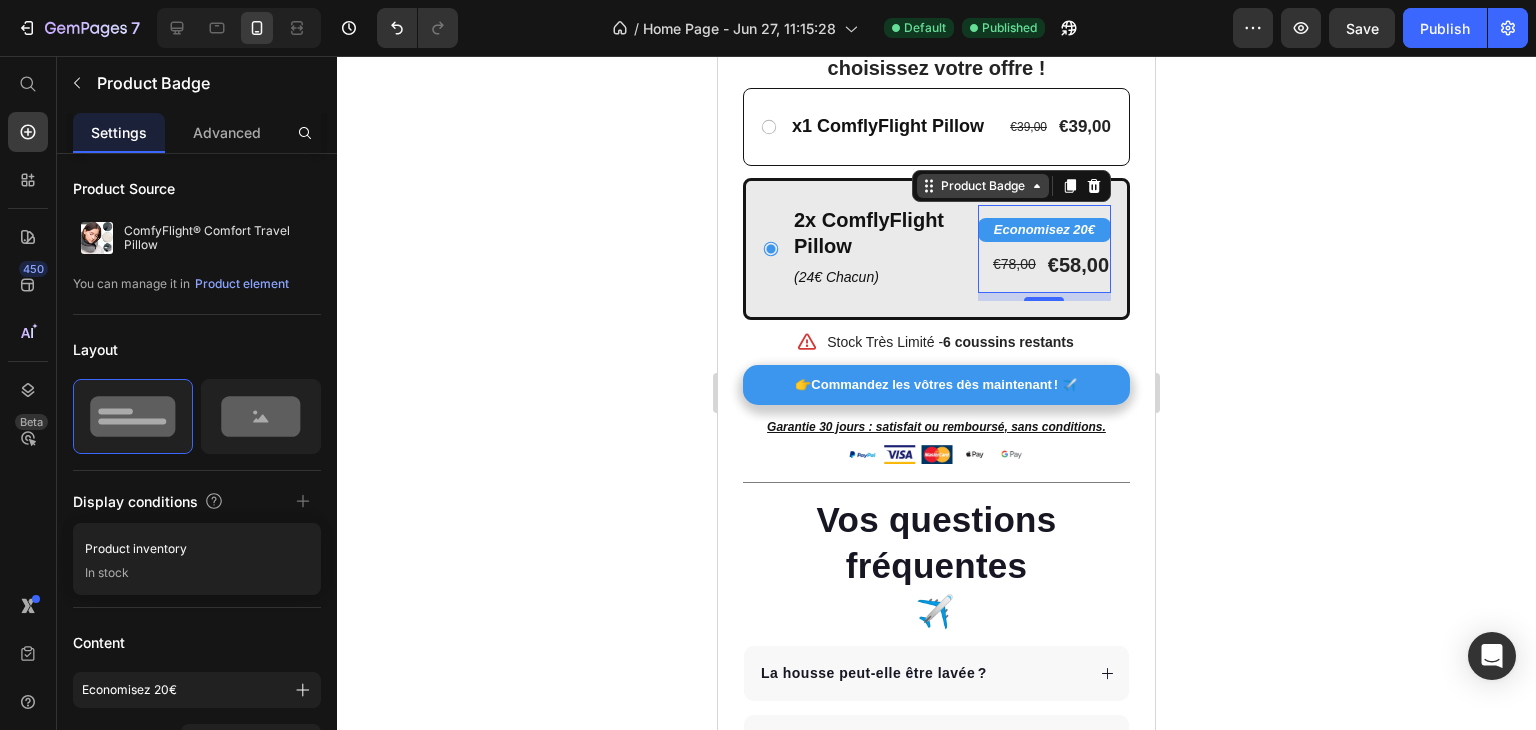 click on "Product Badge" at bounding box center (983, 186) 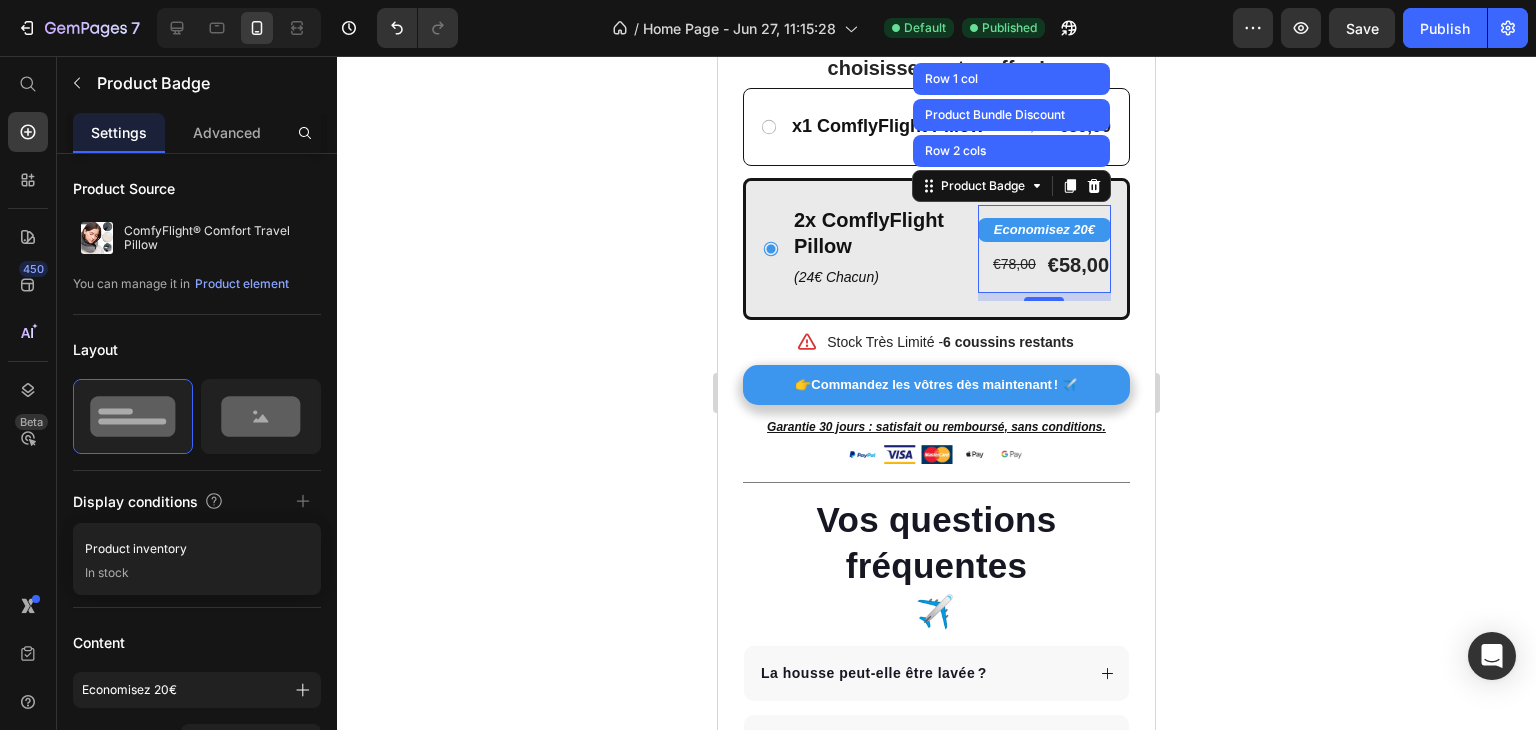 click 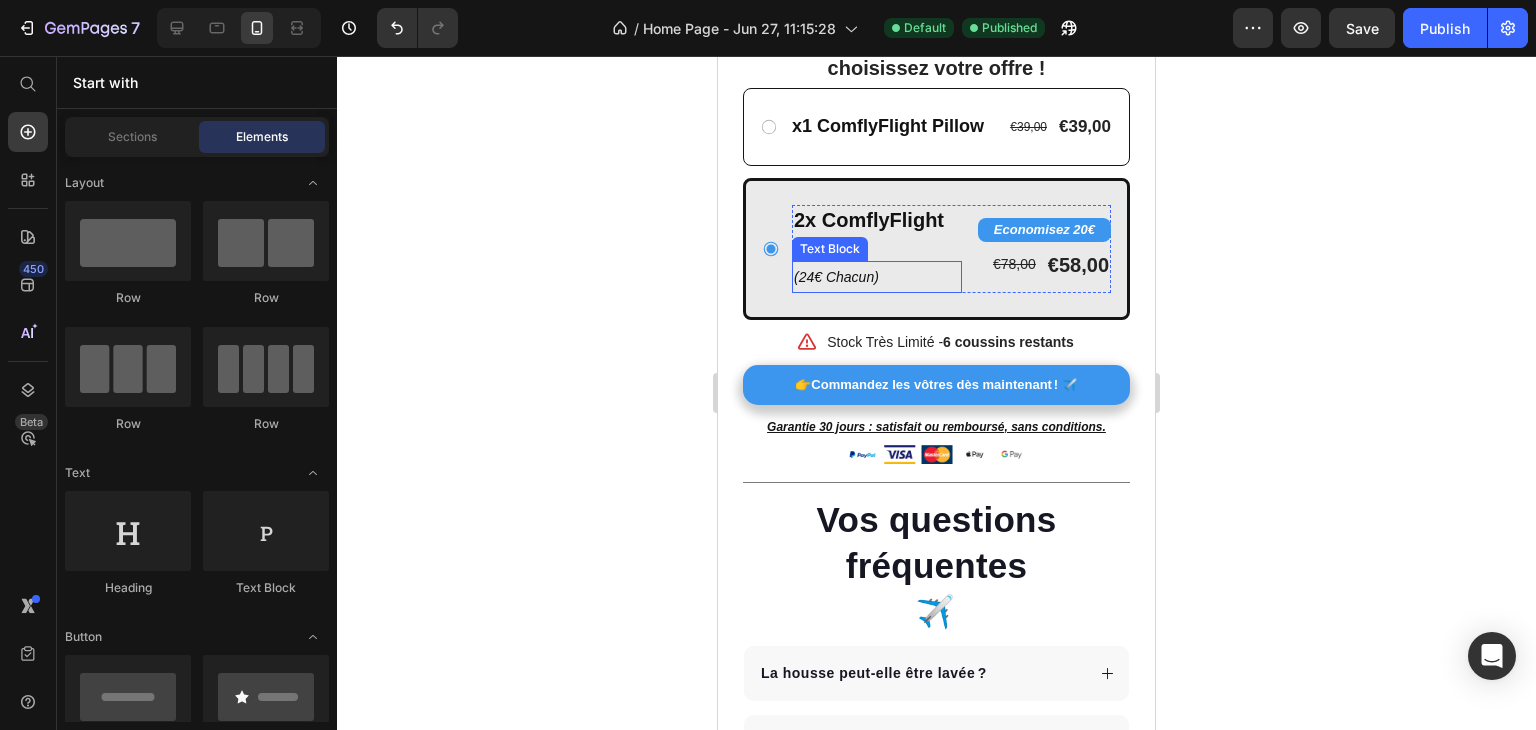 click on "Economisez 20€" at bounding box center (1044, 230) 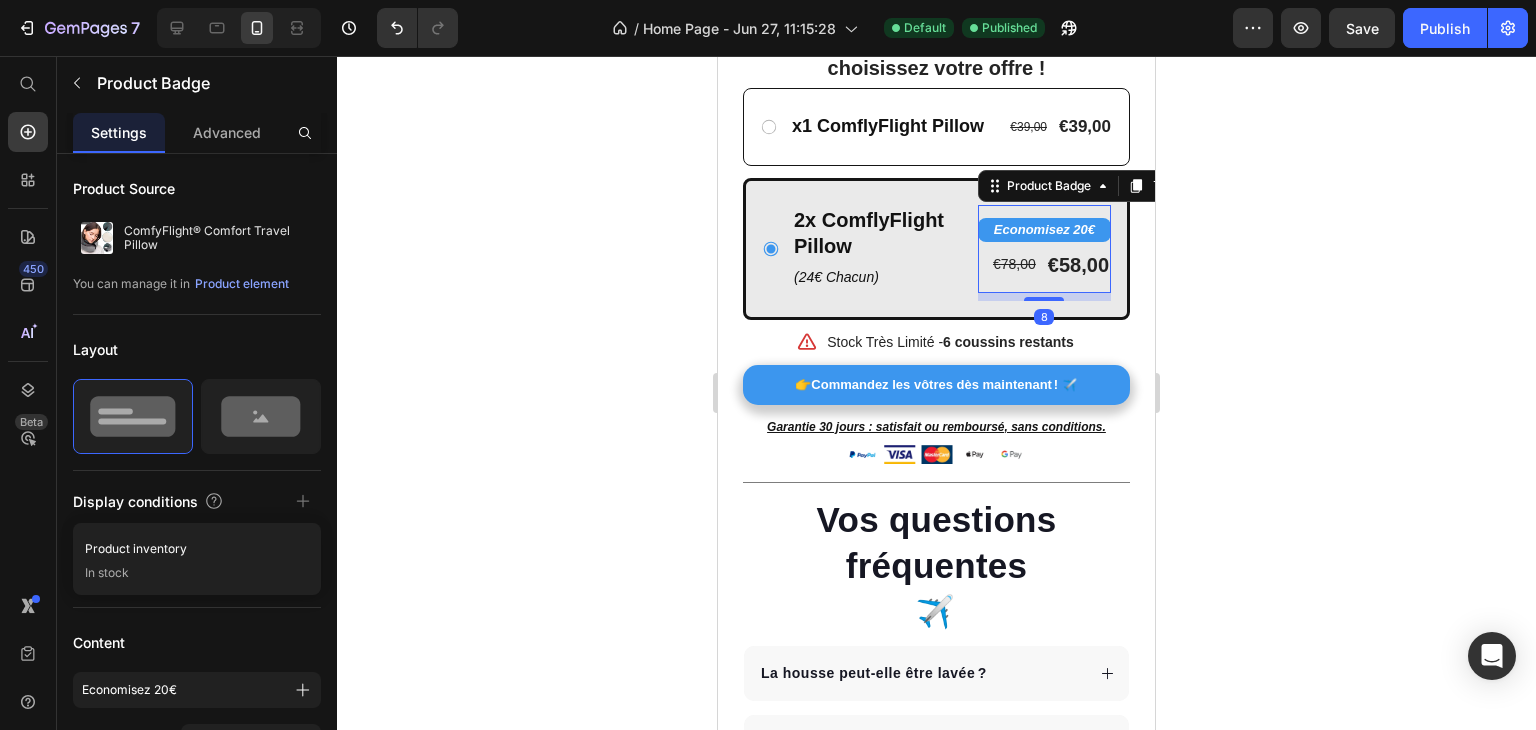 click on "Economisez 20€" at bounding box center (1044, 230) 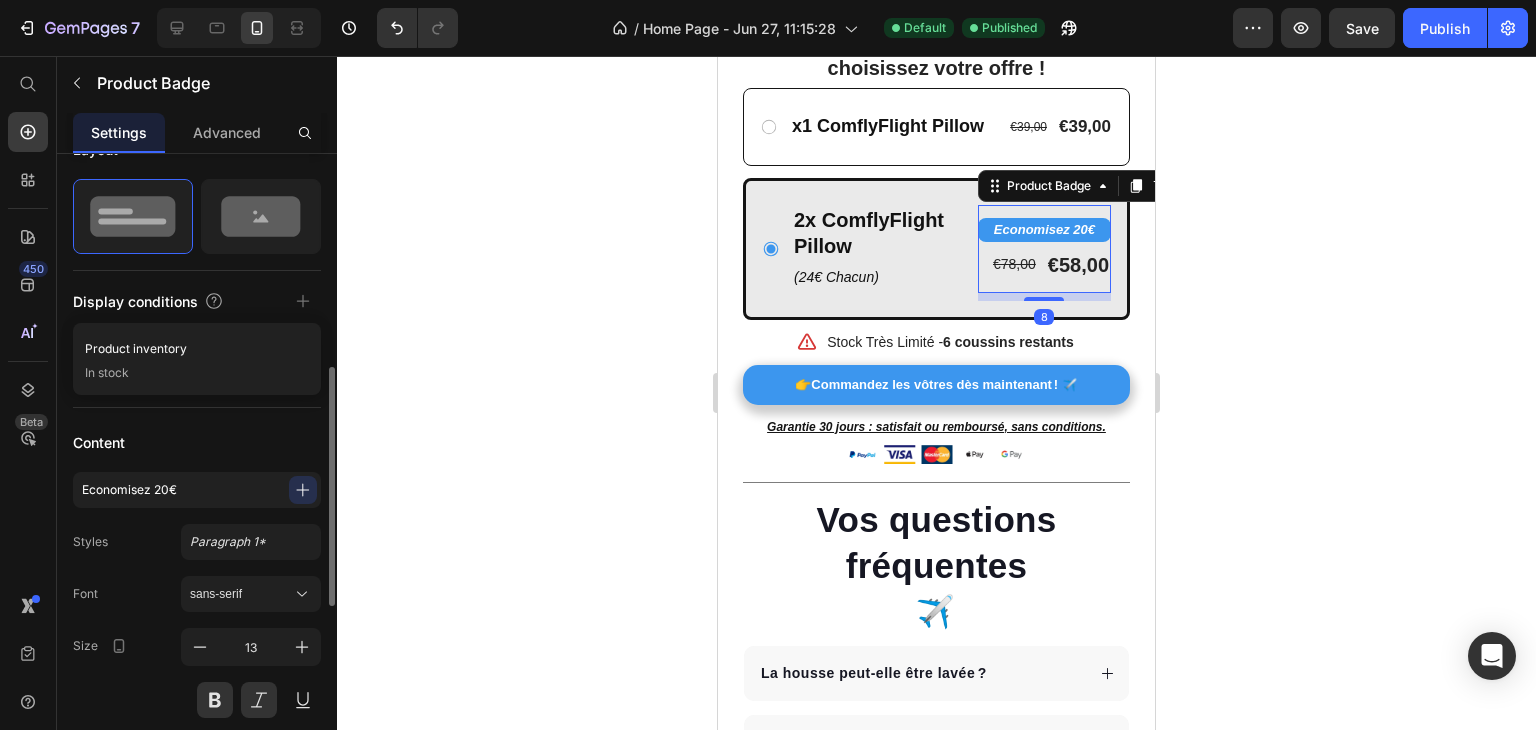 scroll, scrollTop: 300, scrollLeft: 0, axis: vertical 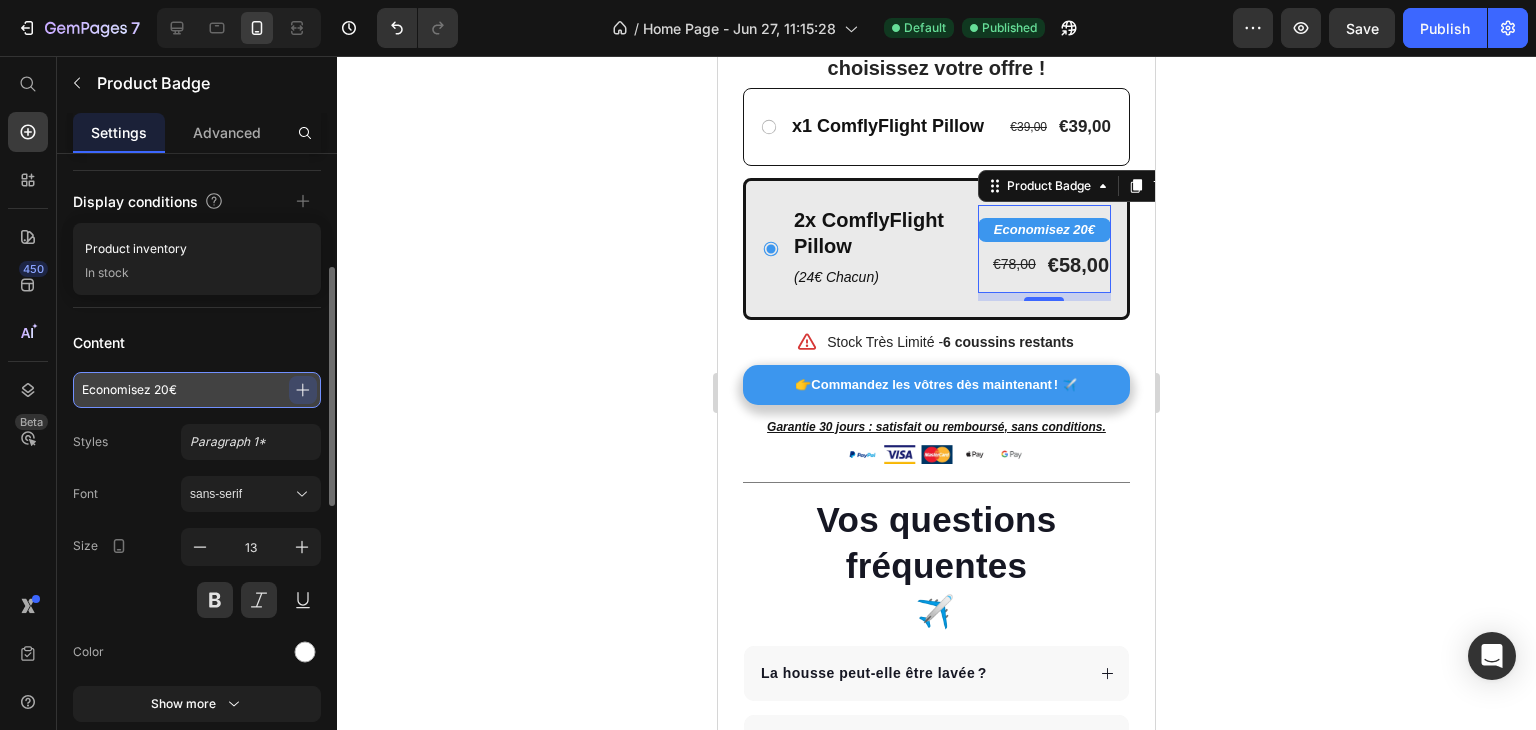 click on "Economisez 20€" at bounding box center [197, 390] 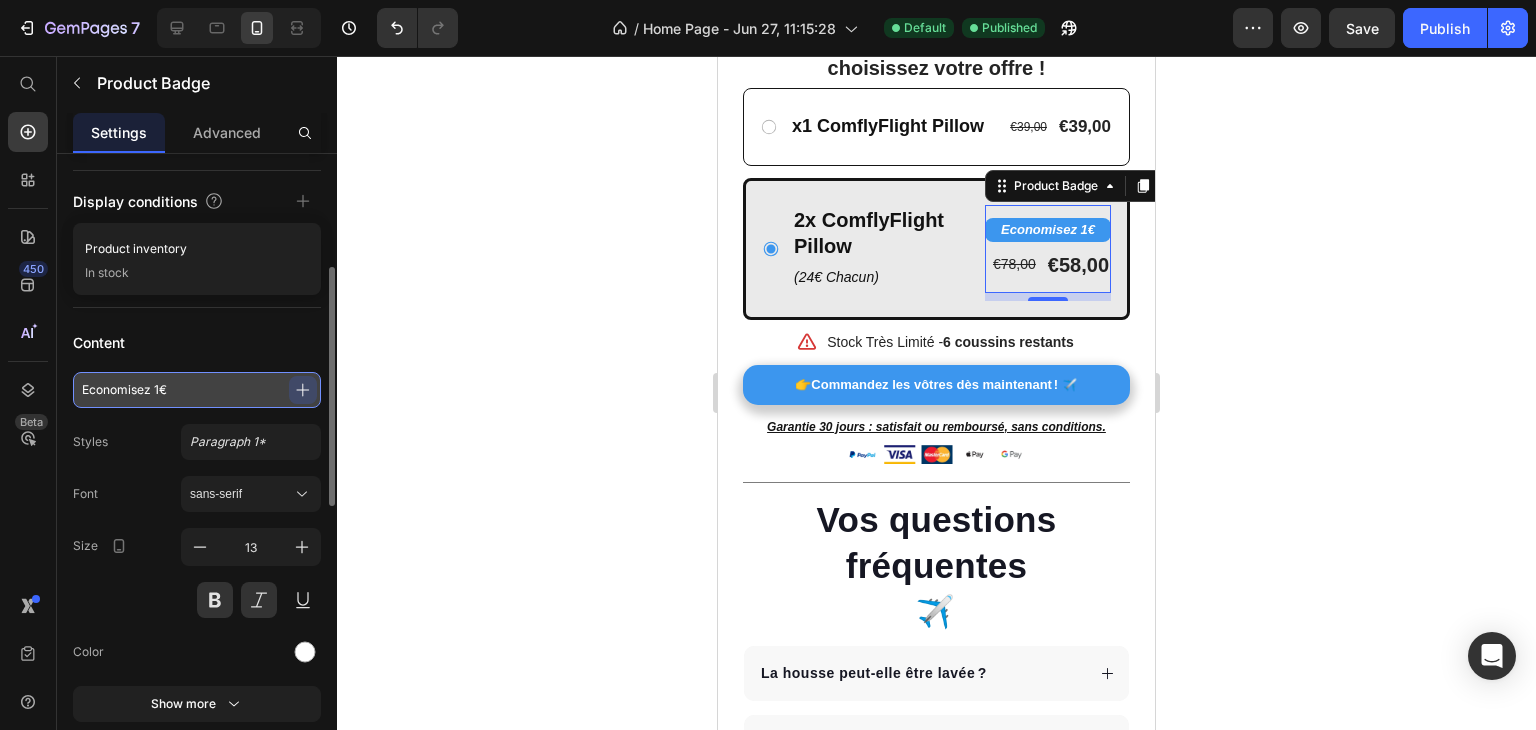 type on "Economisez 16€" 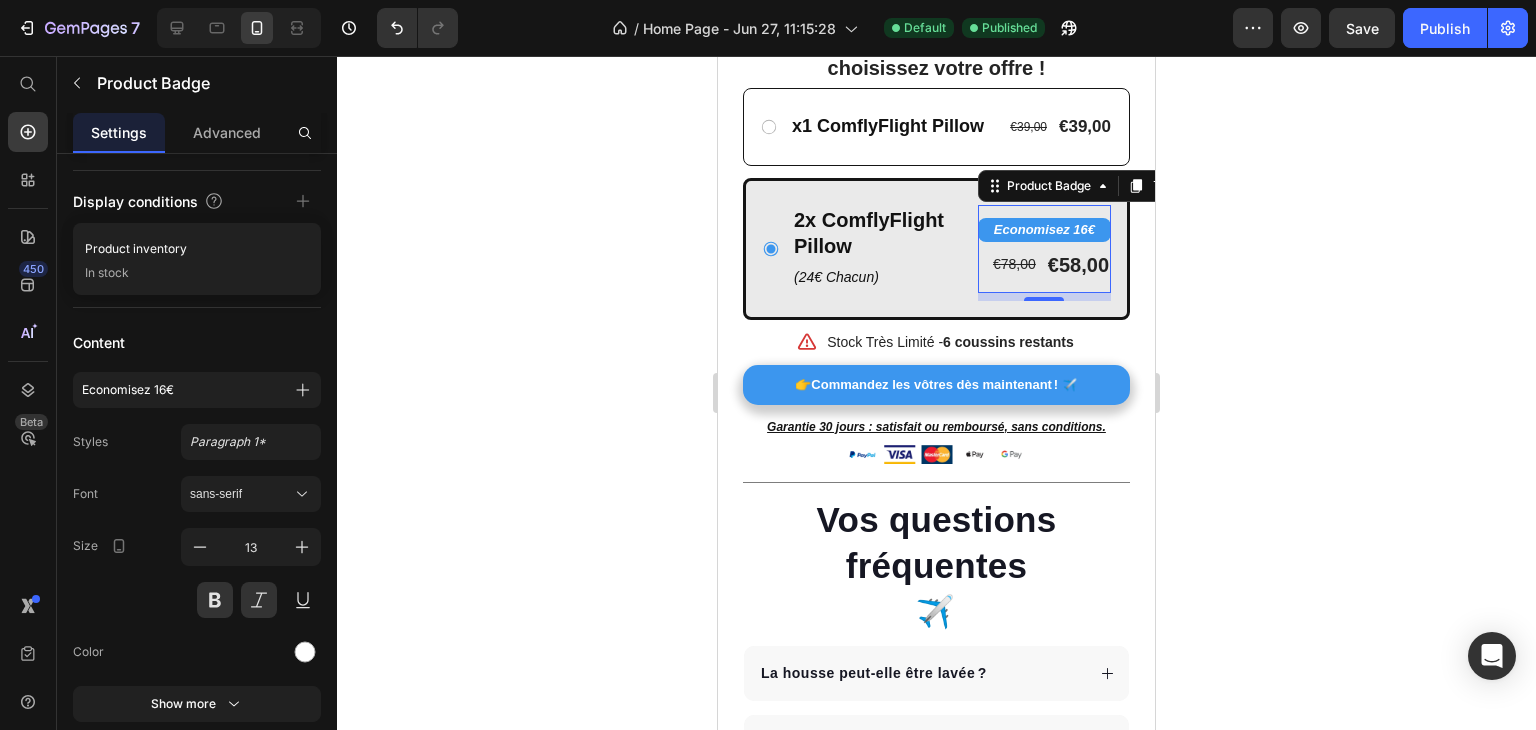 click 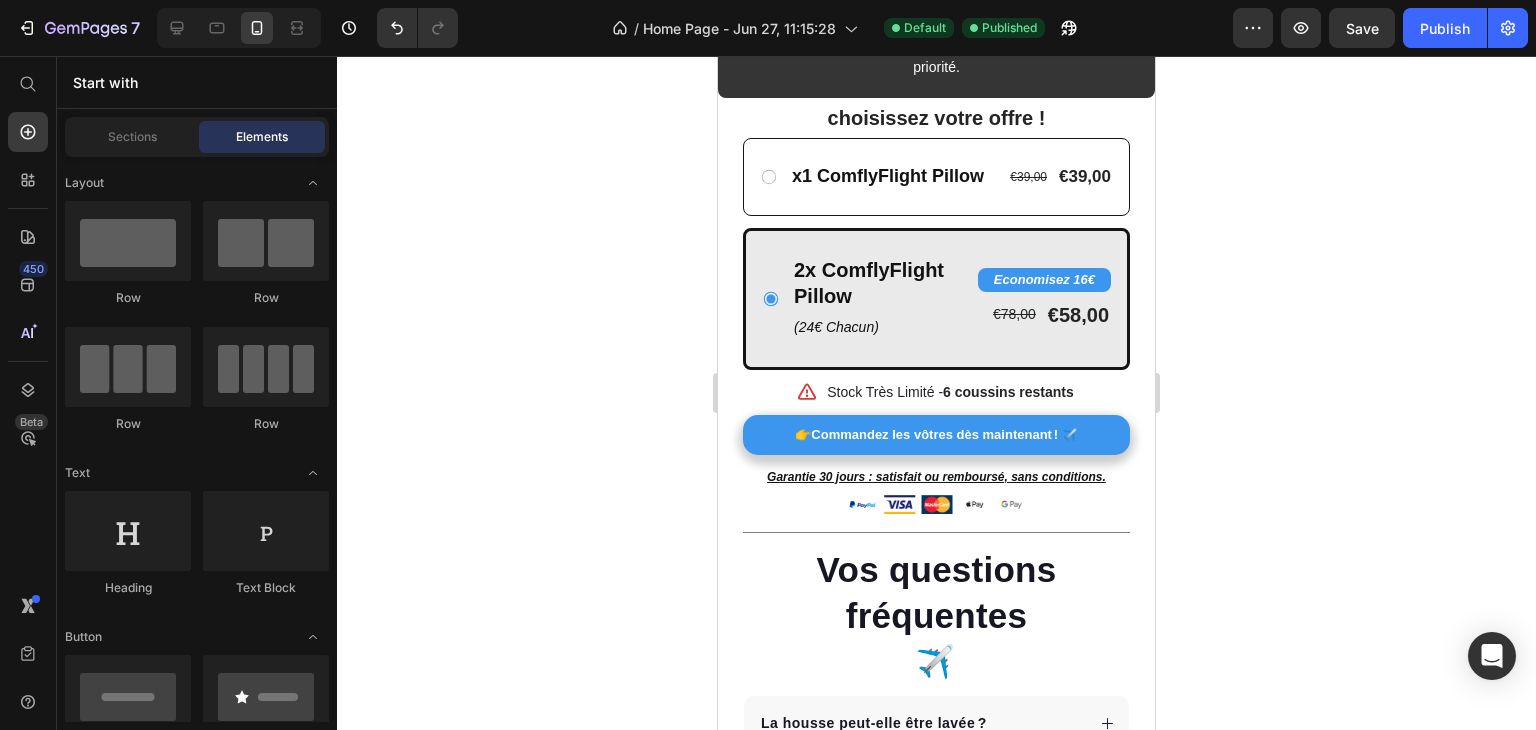 scroll, scrollTop: 4292, scrollLeft: 0, axis: vertical 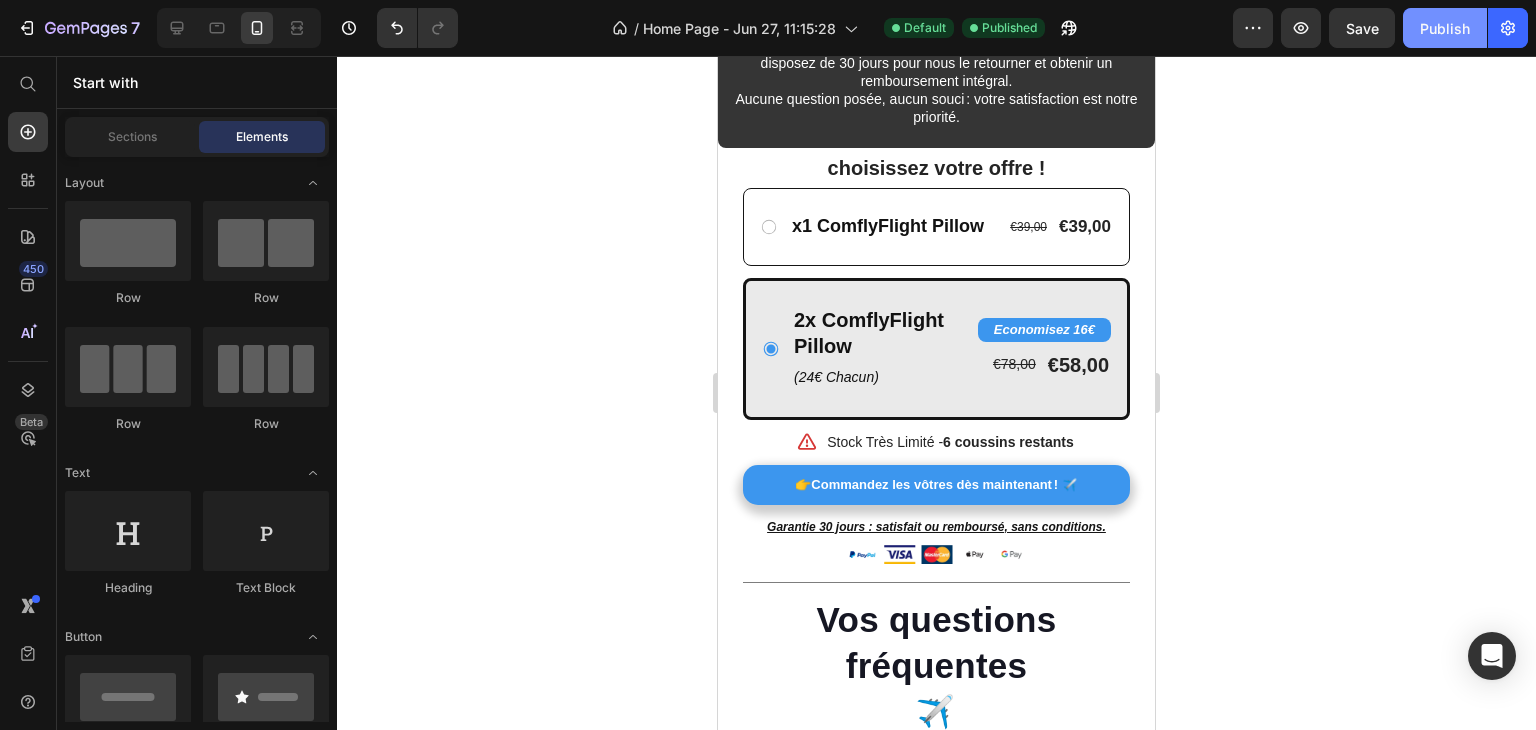click on "Publish" at bounding box center (1445, 28) 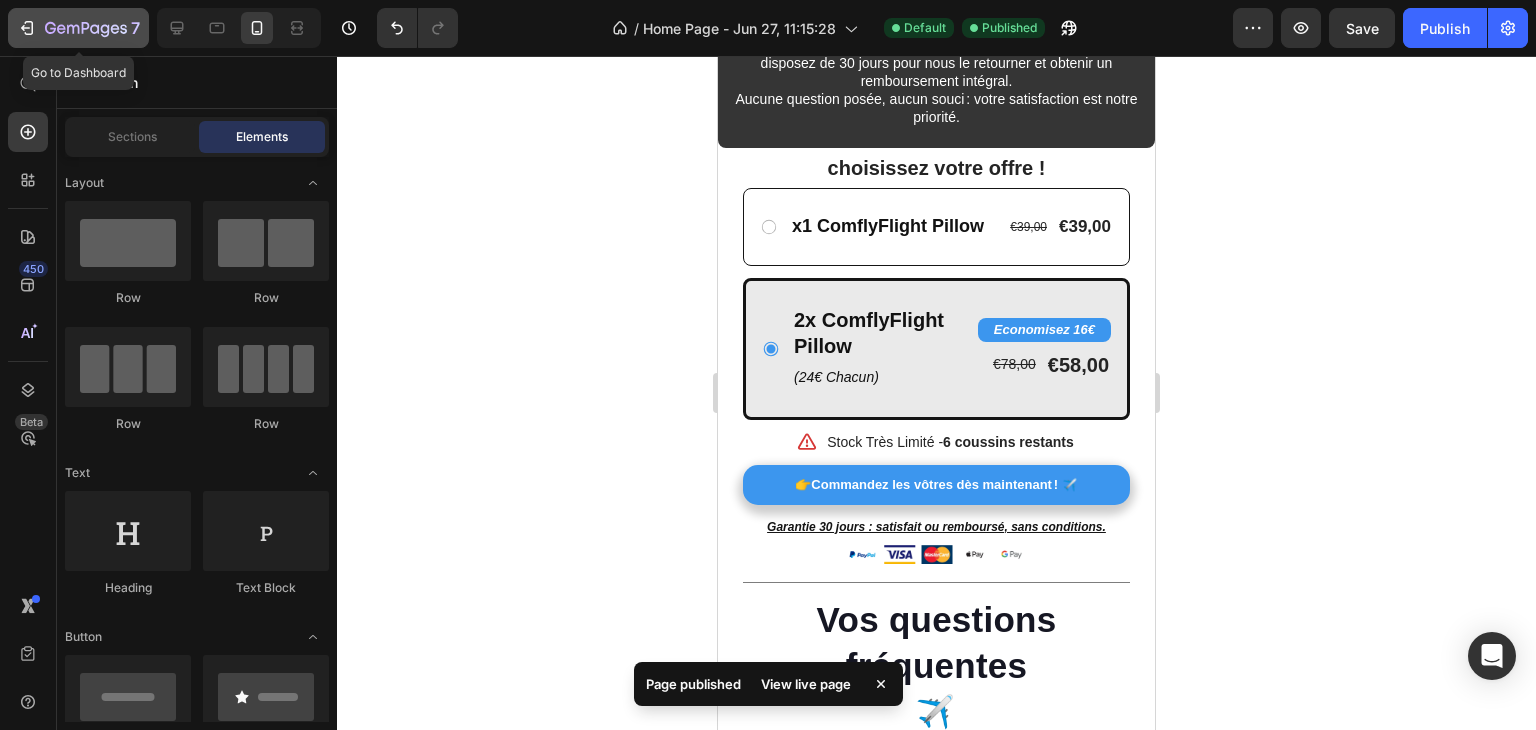 click on "7" 